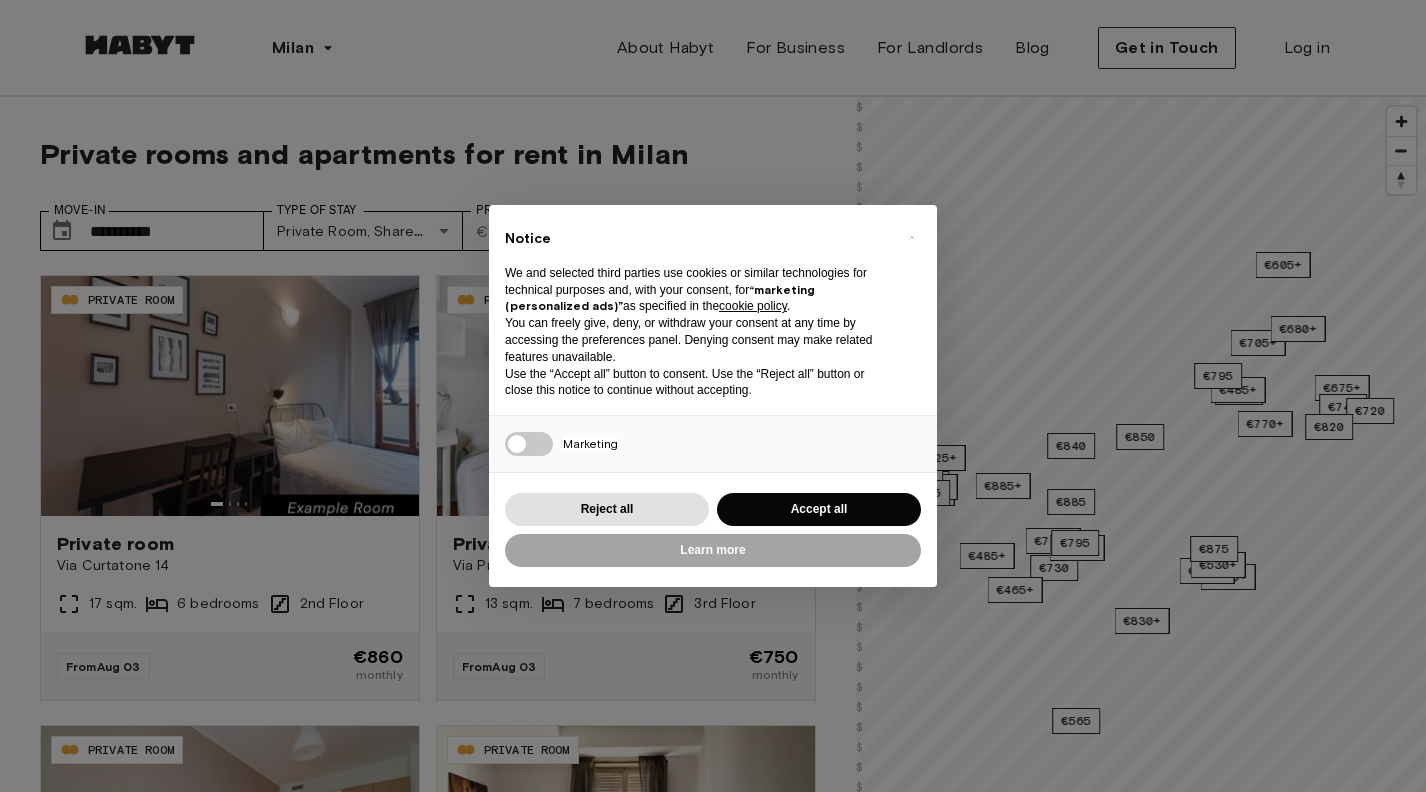 scroll, scrollTop: 0, scrollLeft: 0, axis: both 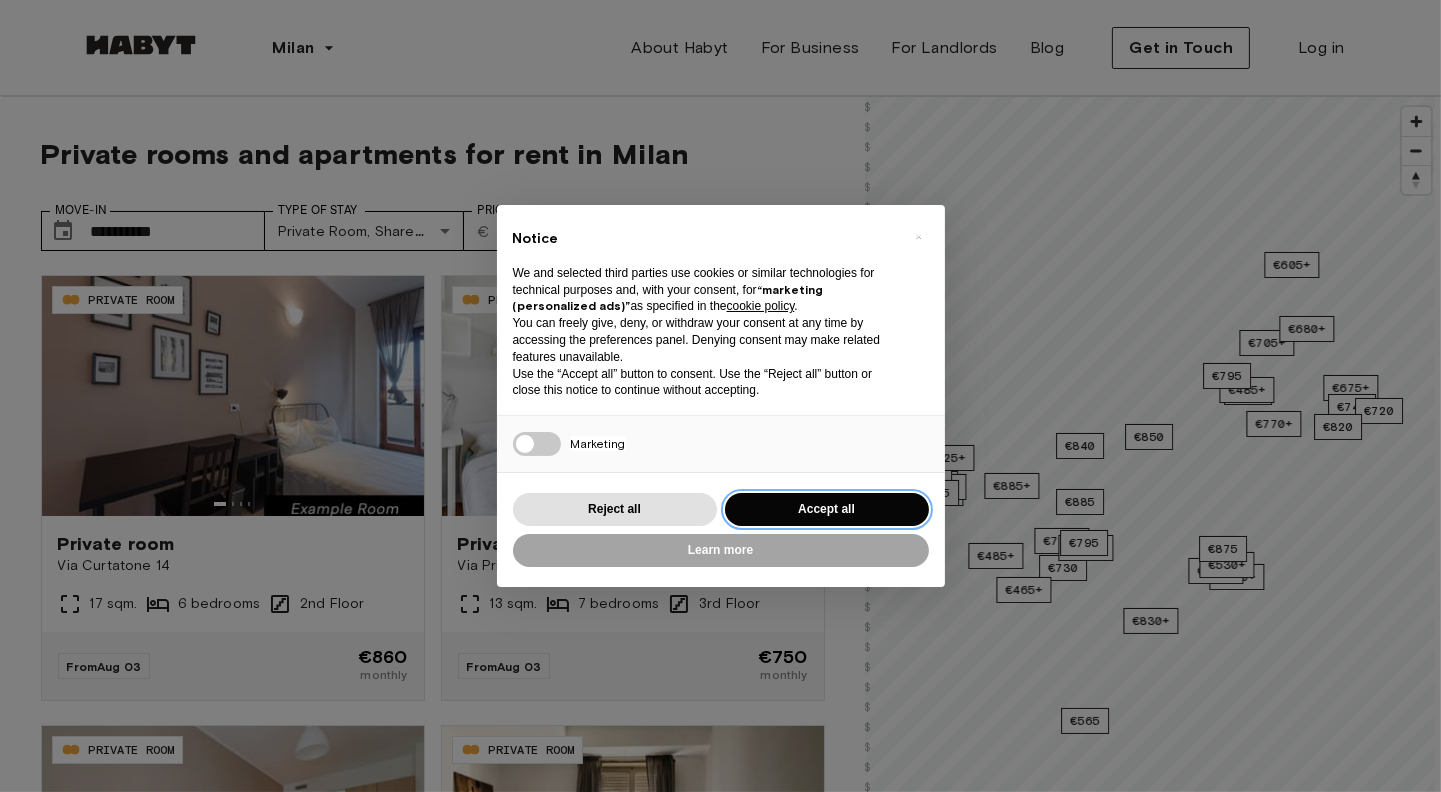 click on "Accept all" at bounding box center (827, 509) 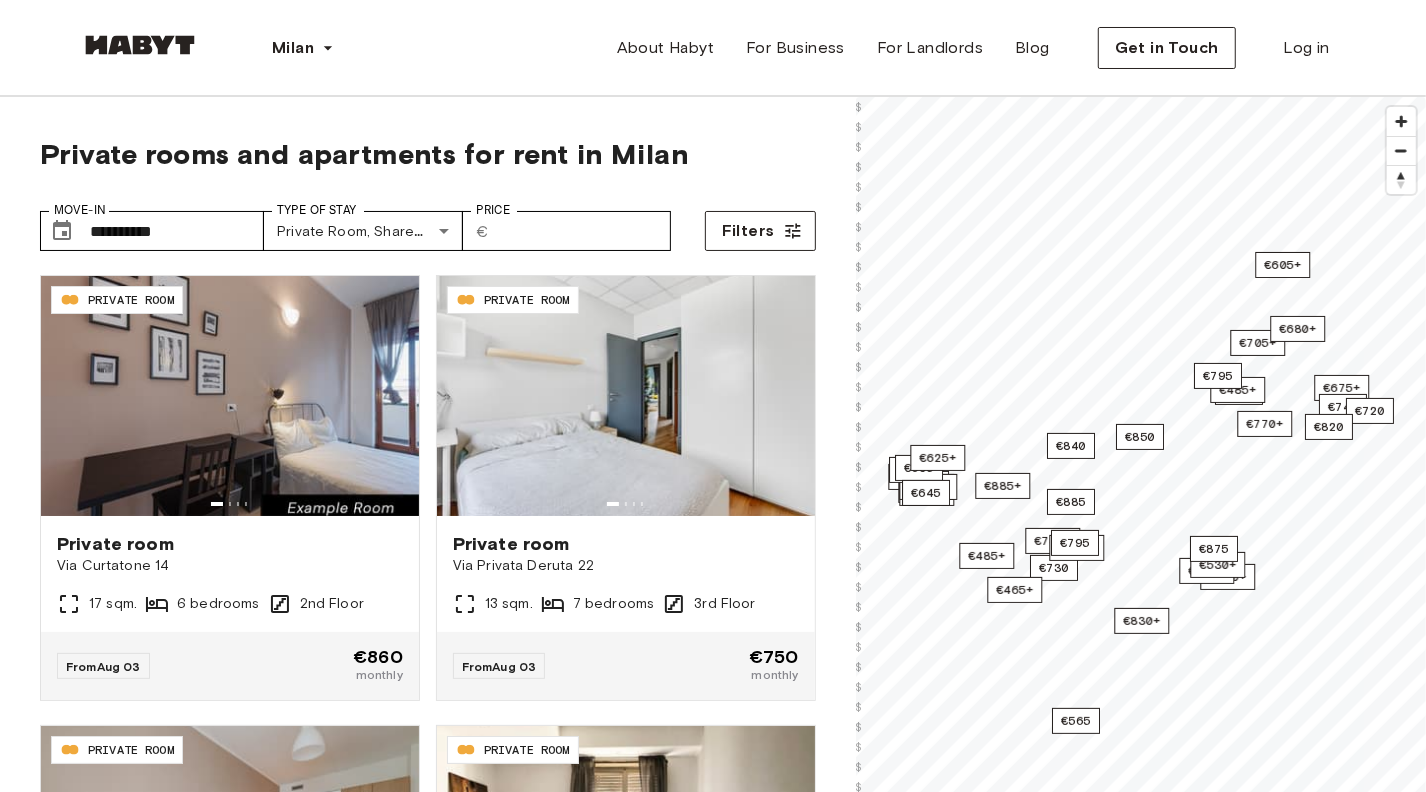scroll, scrollTop: 0, scrollLeft: 0, axis: both 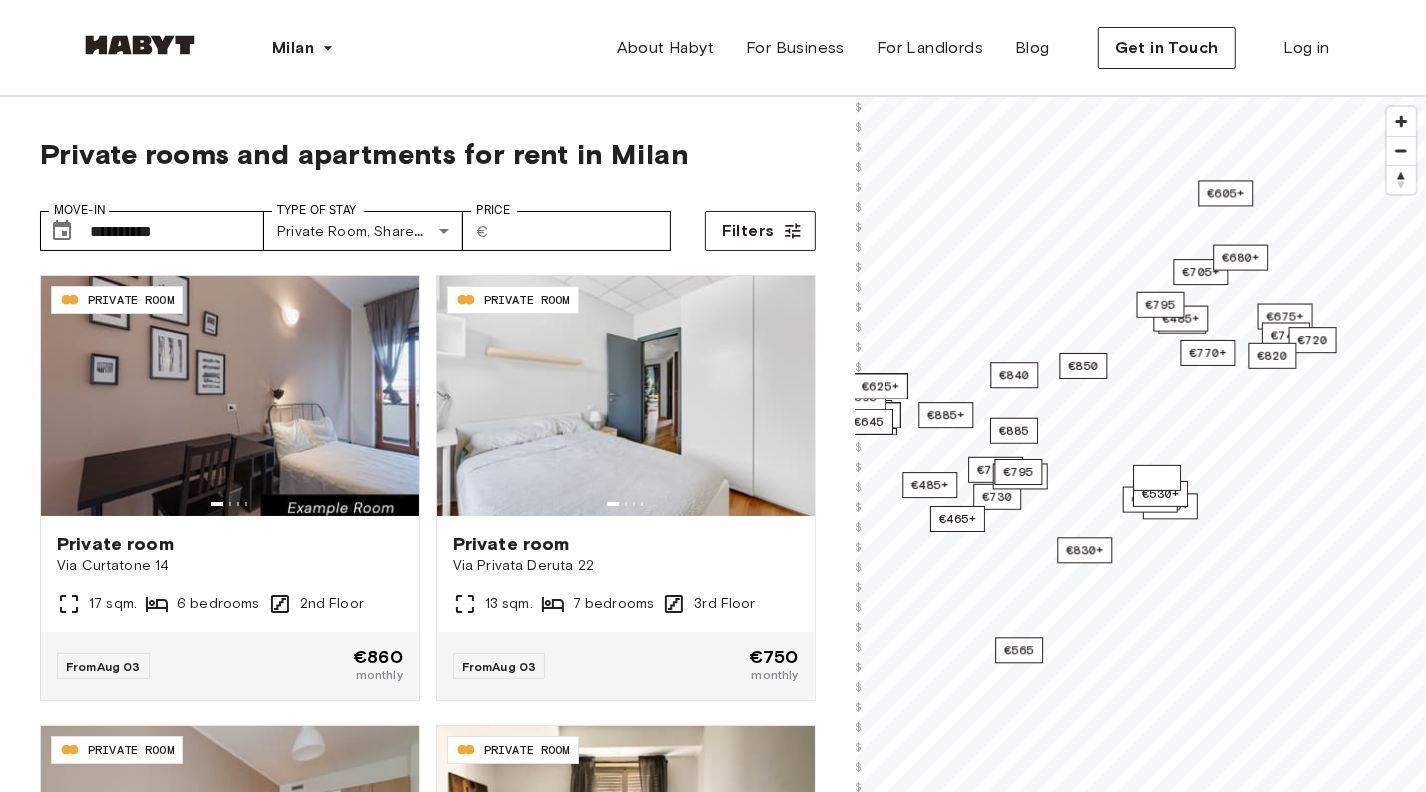 drag, startPoint x: 1191, startPoint y: 536, endPoint x: 1103, endPoint y: 423, distance: 143.2236 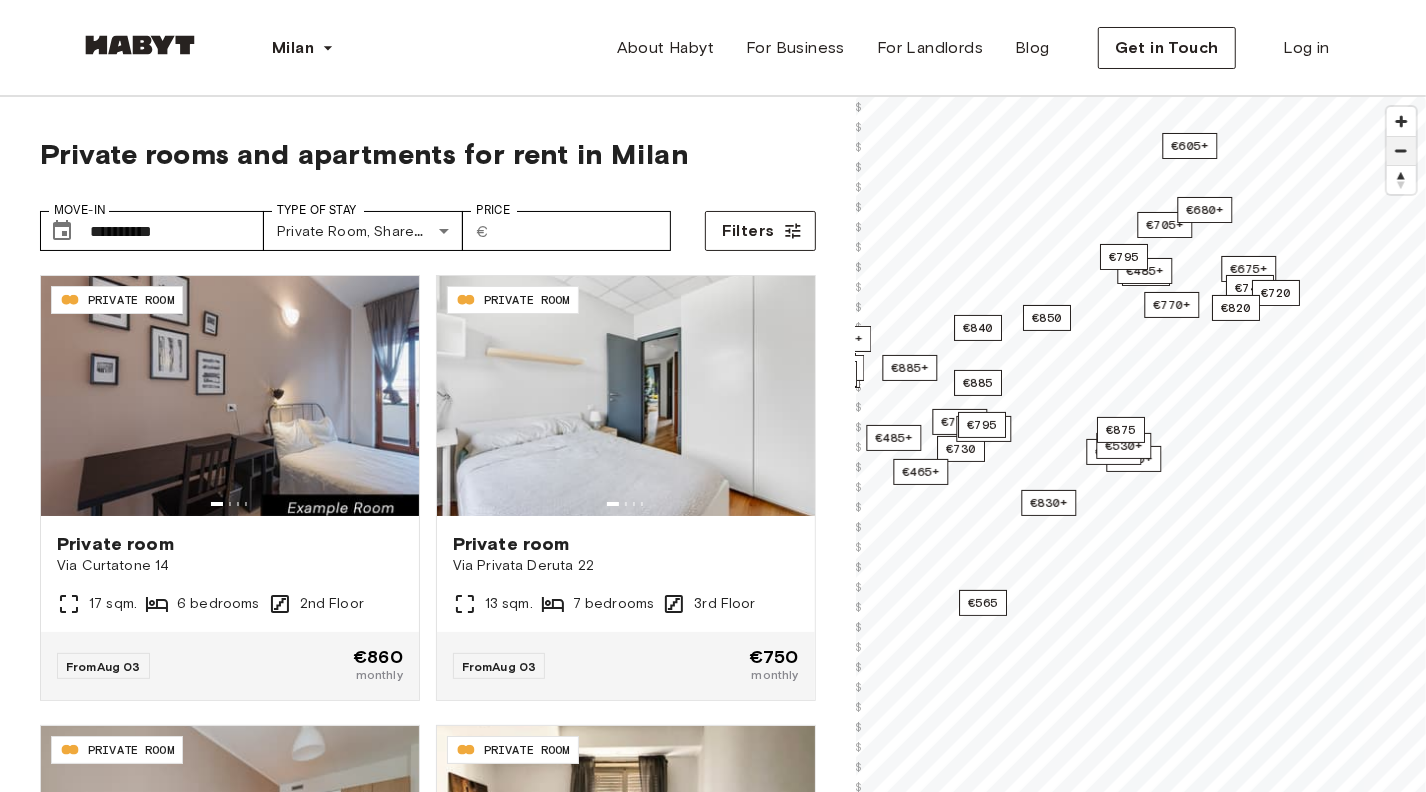 click at bounding box center [1401, 151] 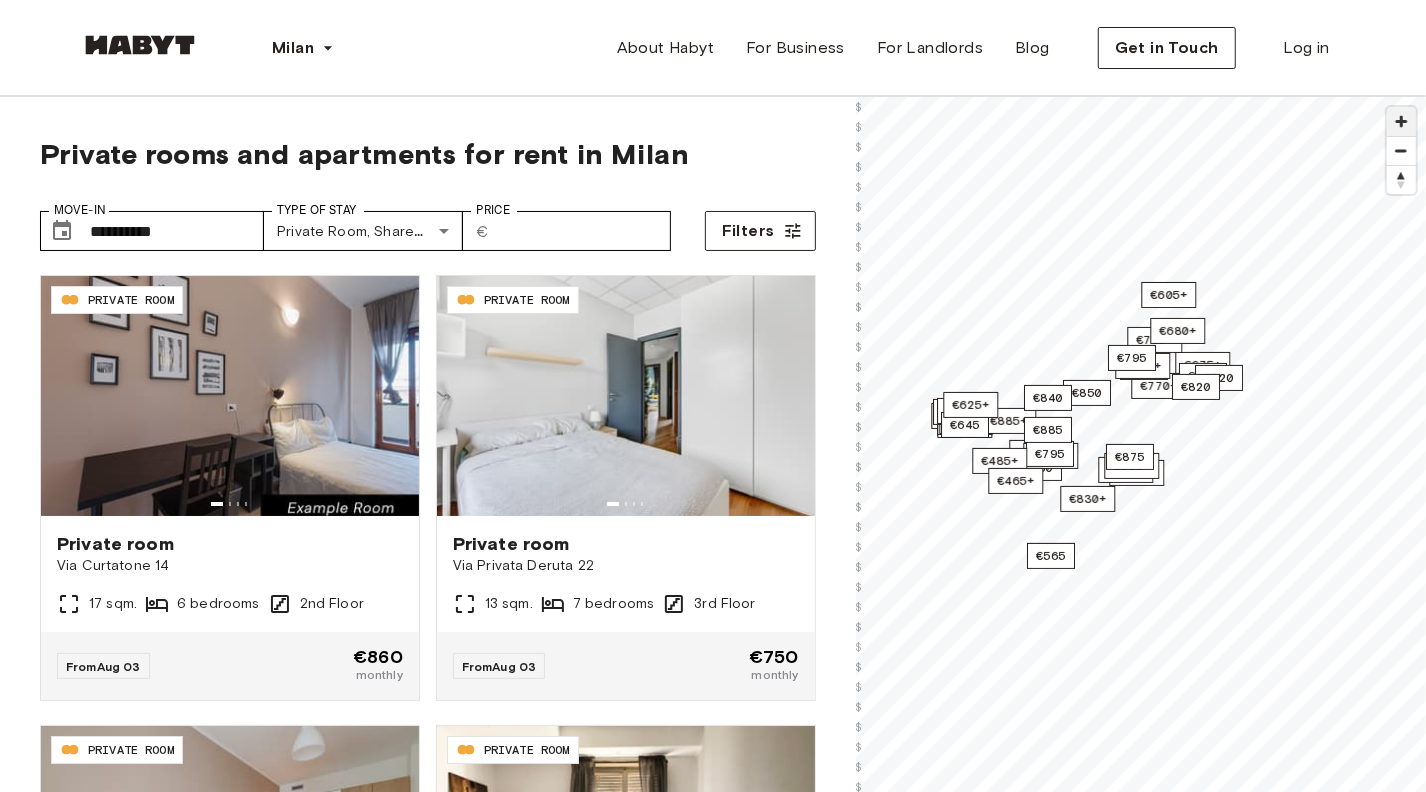 click at bounding box center (1401, 121) 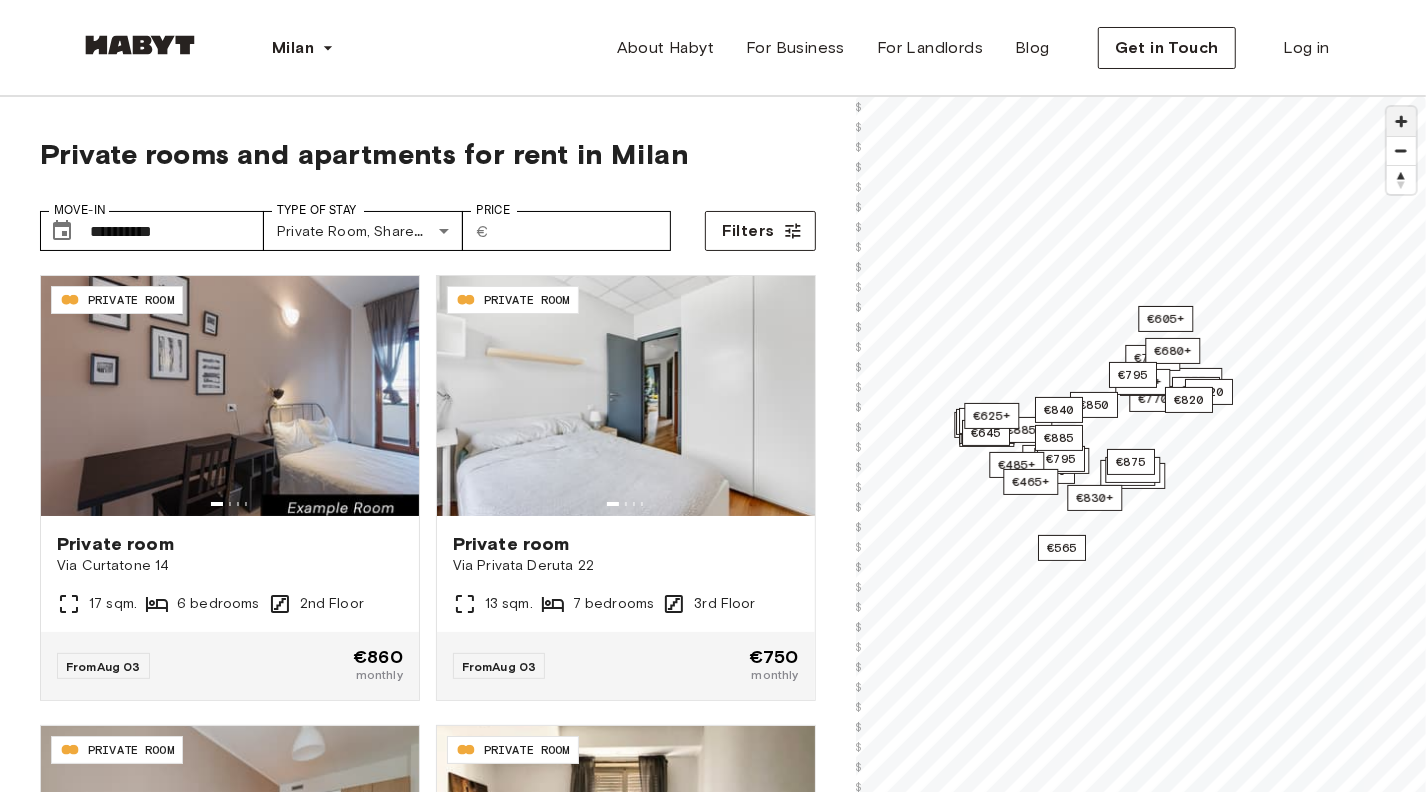 click at bounding box center (1401, 121) 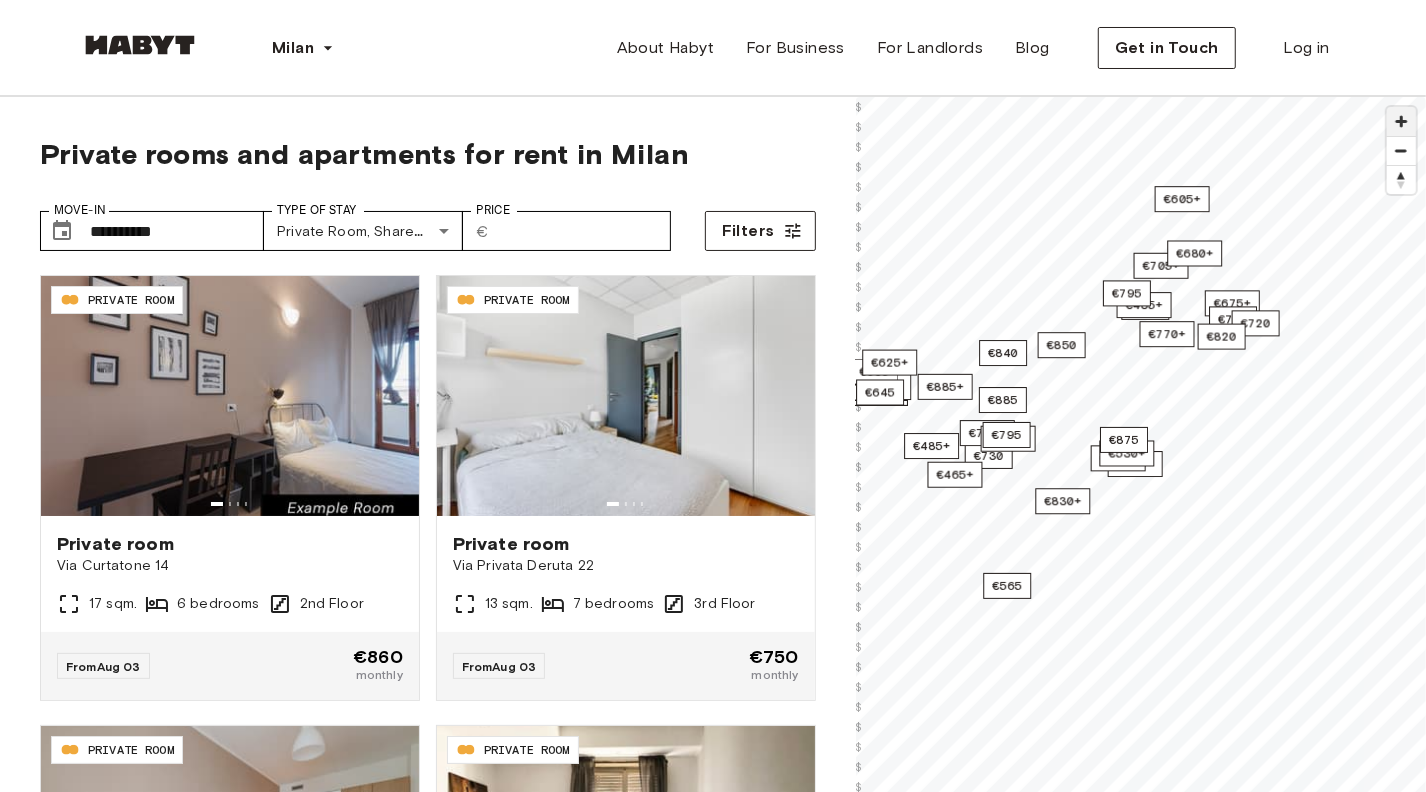 click at bounding box center (1401, 121) 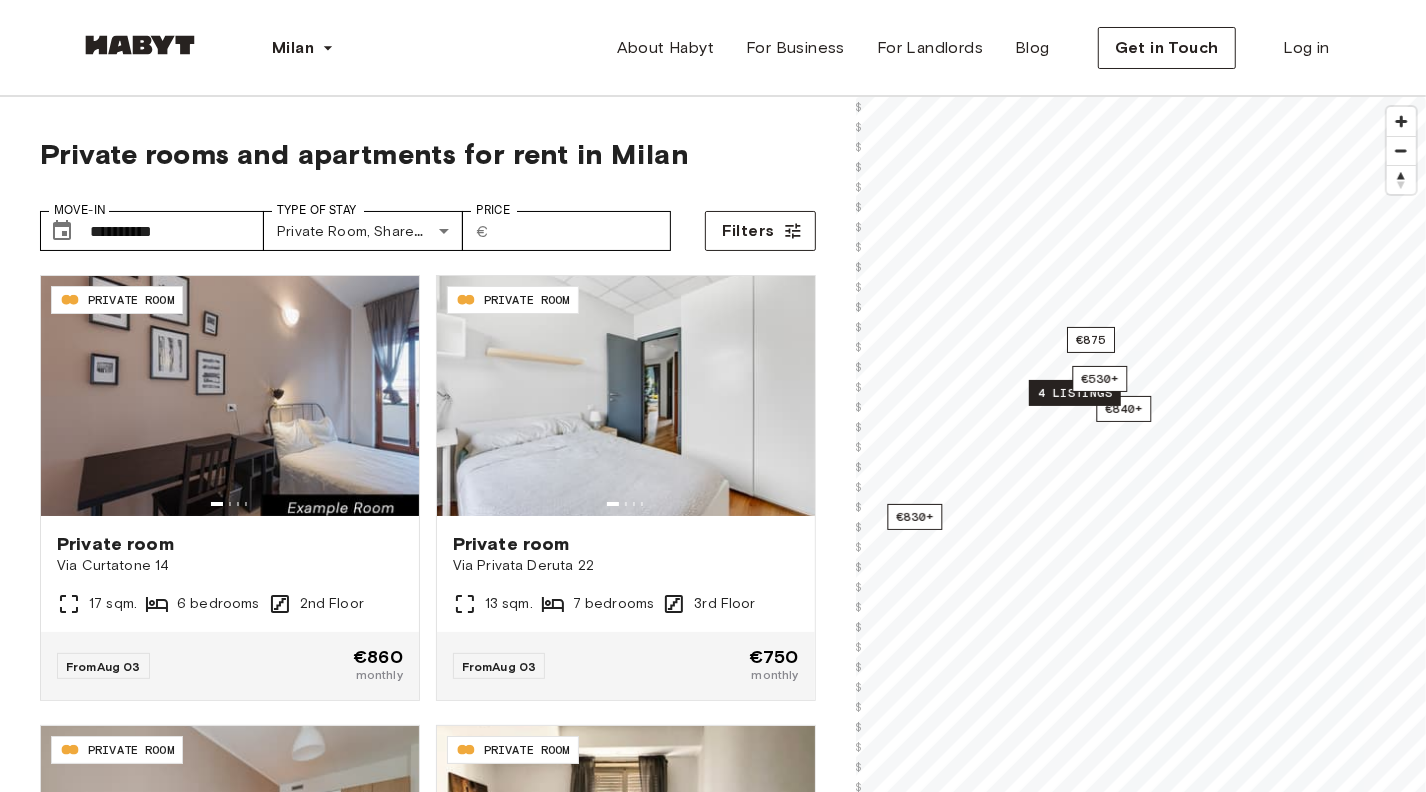 click on "4 listings" at bounding box center (1075, 393) 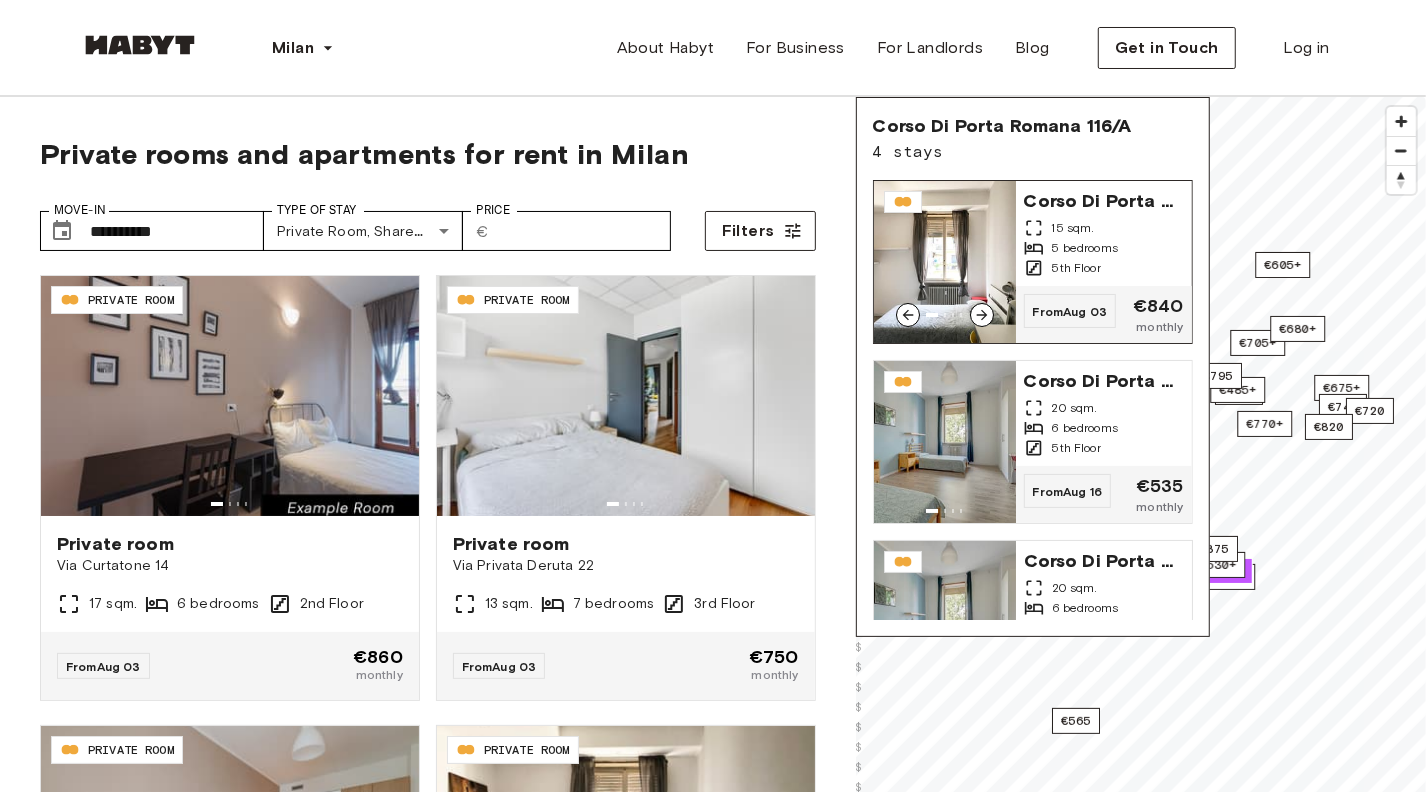 click on "5th Floor" at bounding box center (1104, 268) 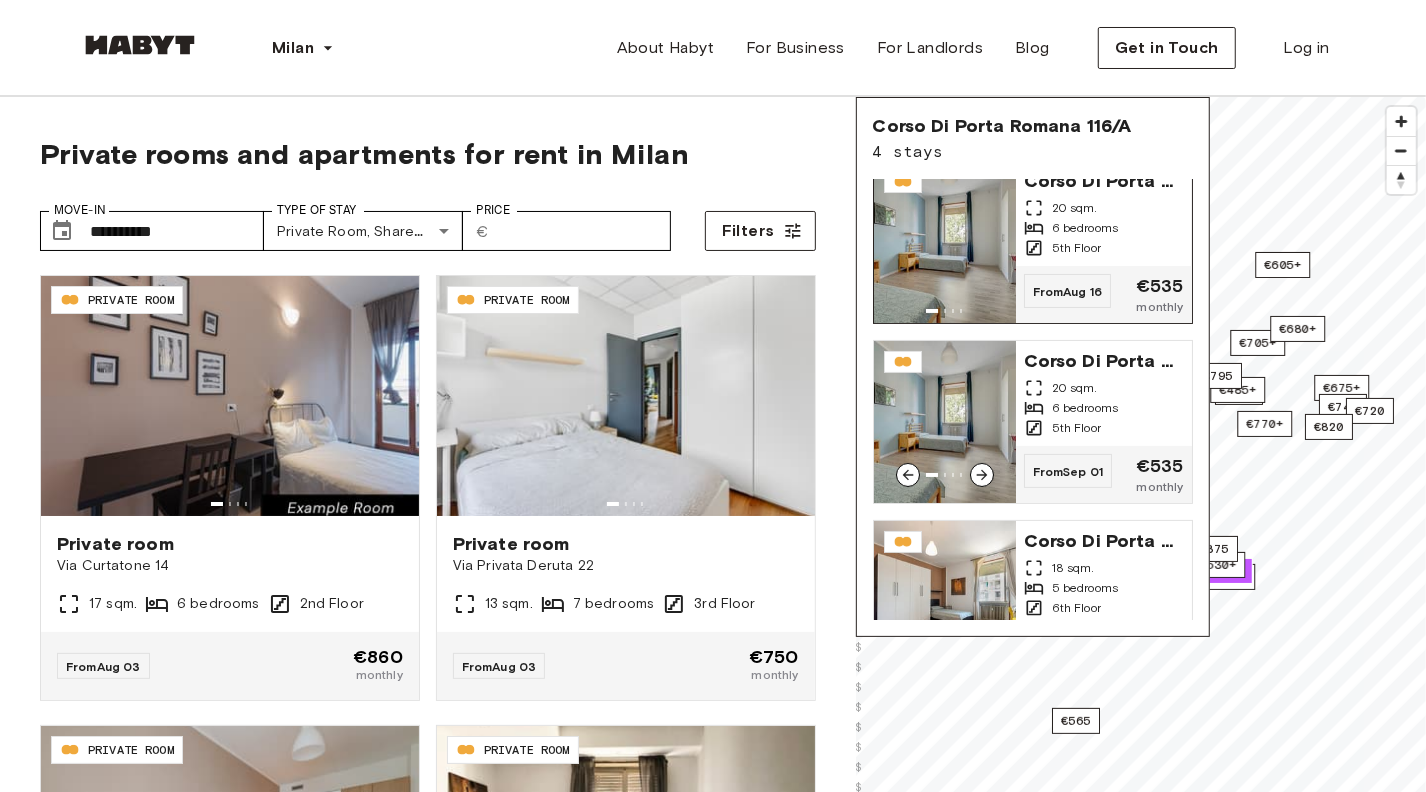 scroll, scrollTop: 259, scrollLeft: 0, axis: vertical 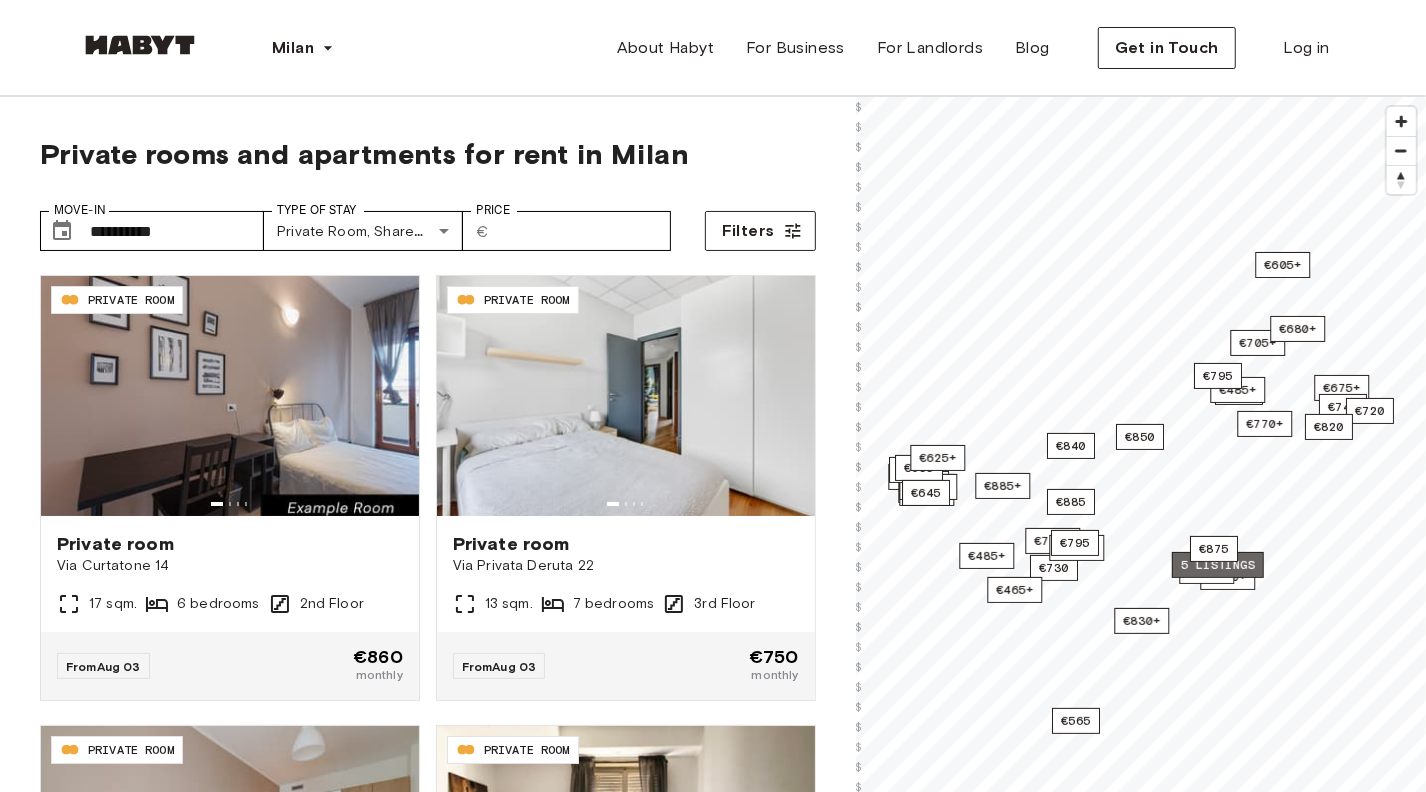 click on "5 listings" at bounding box center [1218, 565] 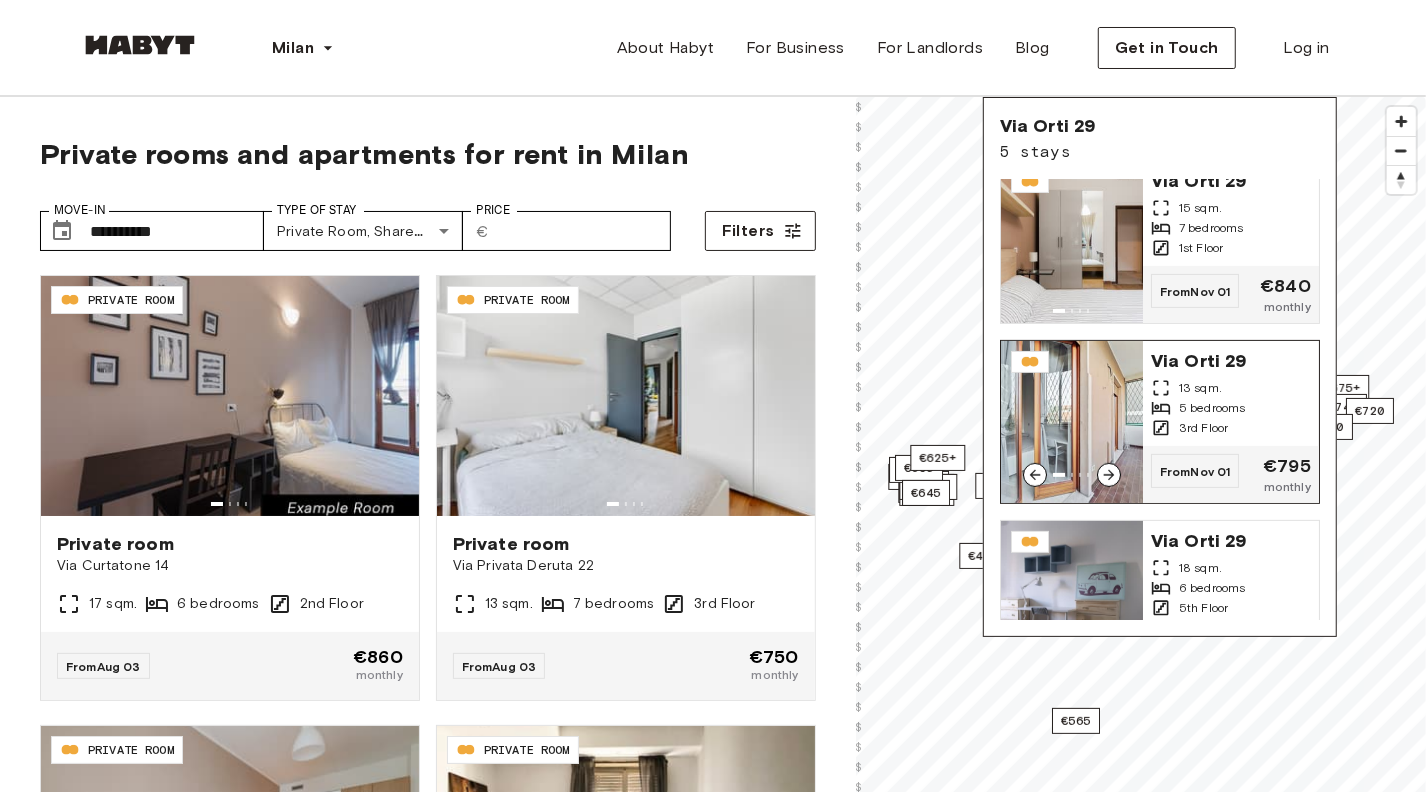 scroll, scrollTop: 438, scrollLeft: 0, axis: vertical 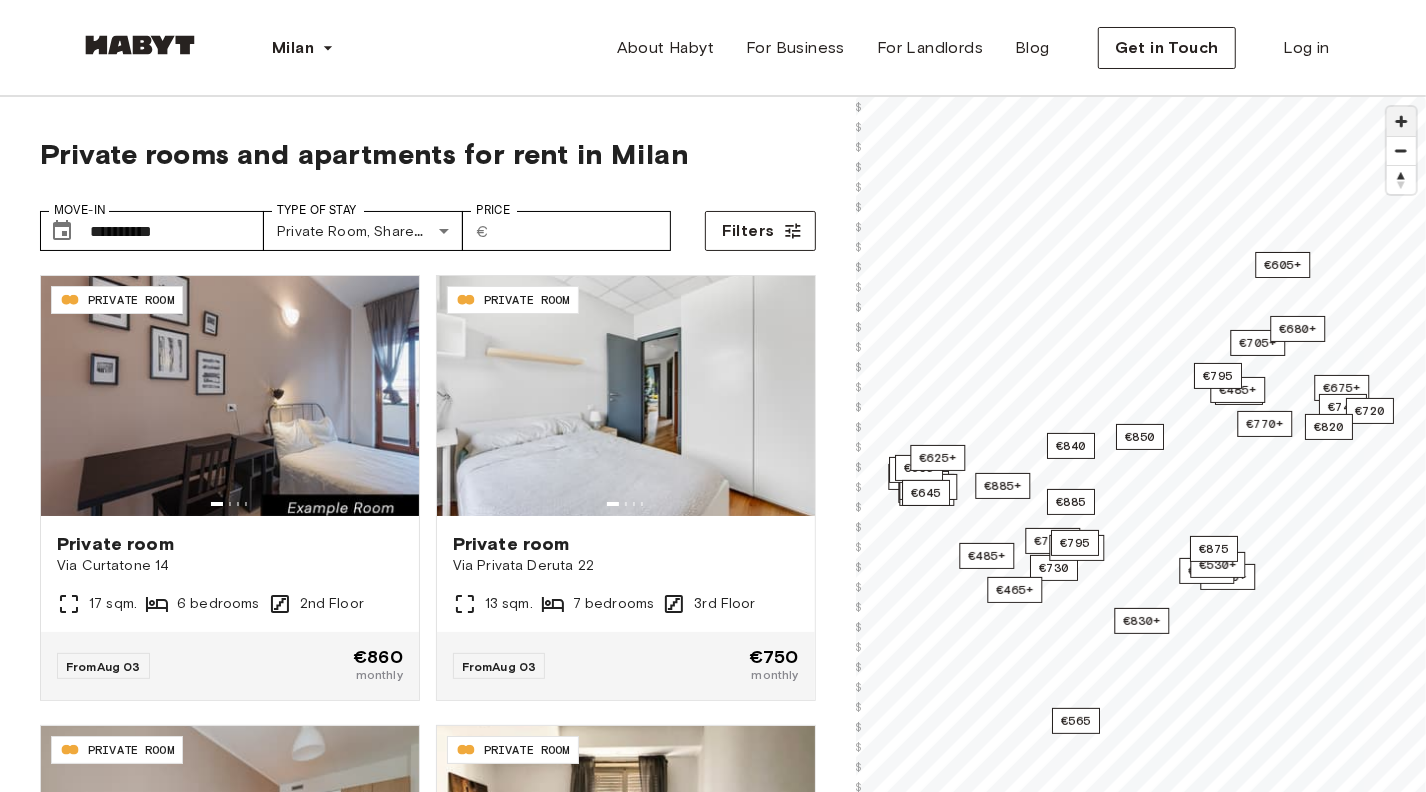click at bounding box center (1401, 121) 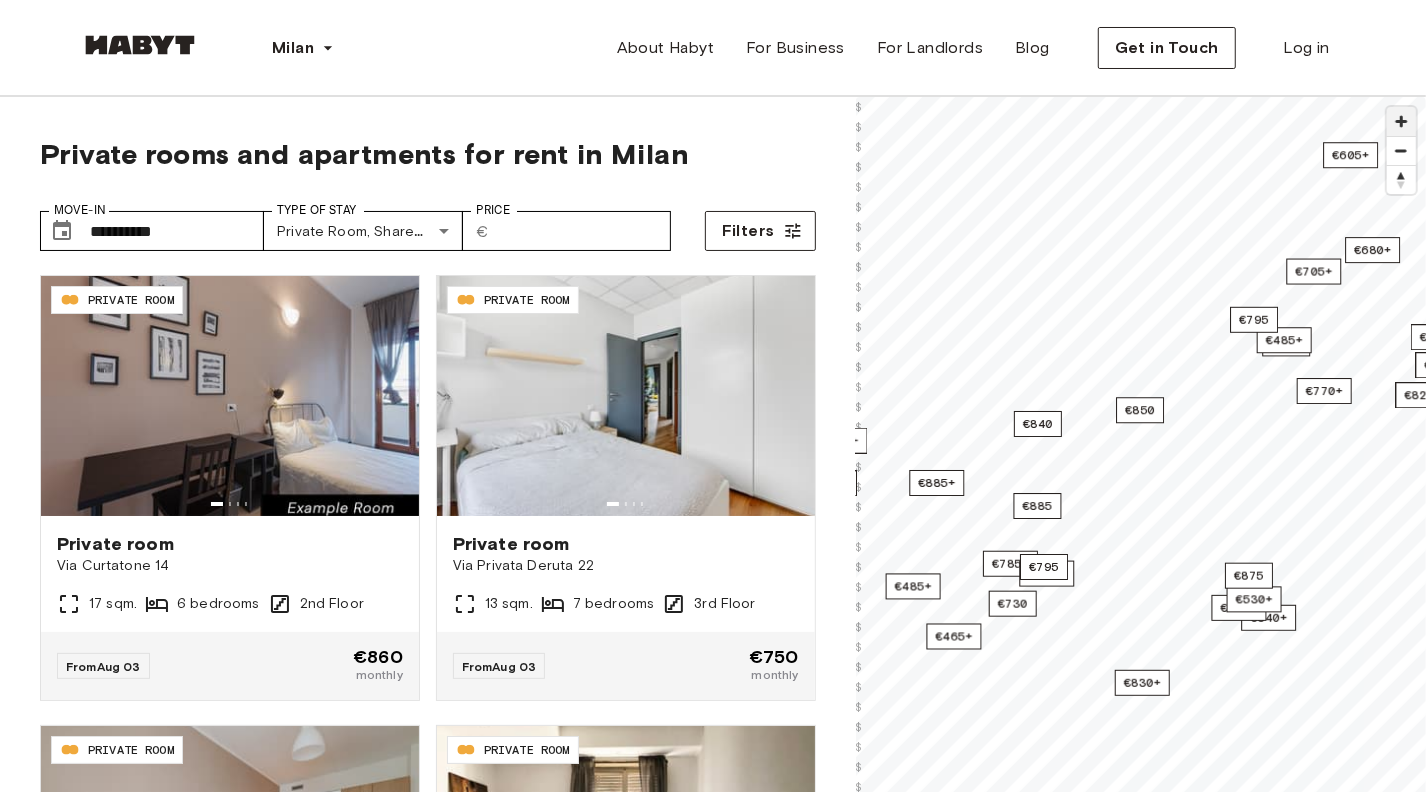 click at bounding box center (1401, 121) 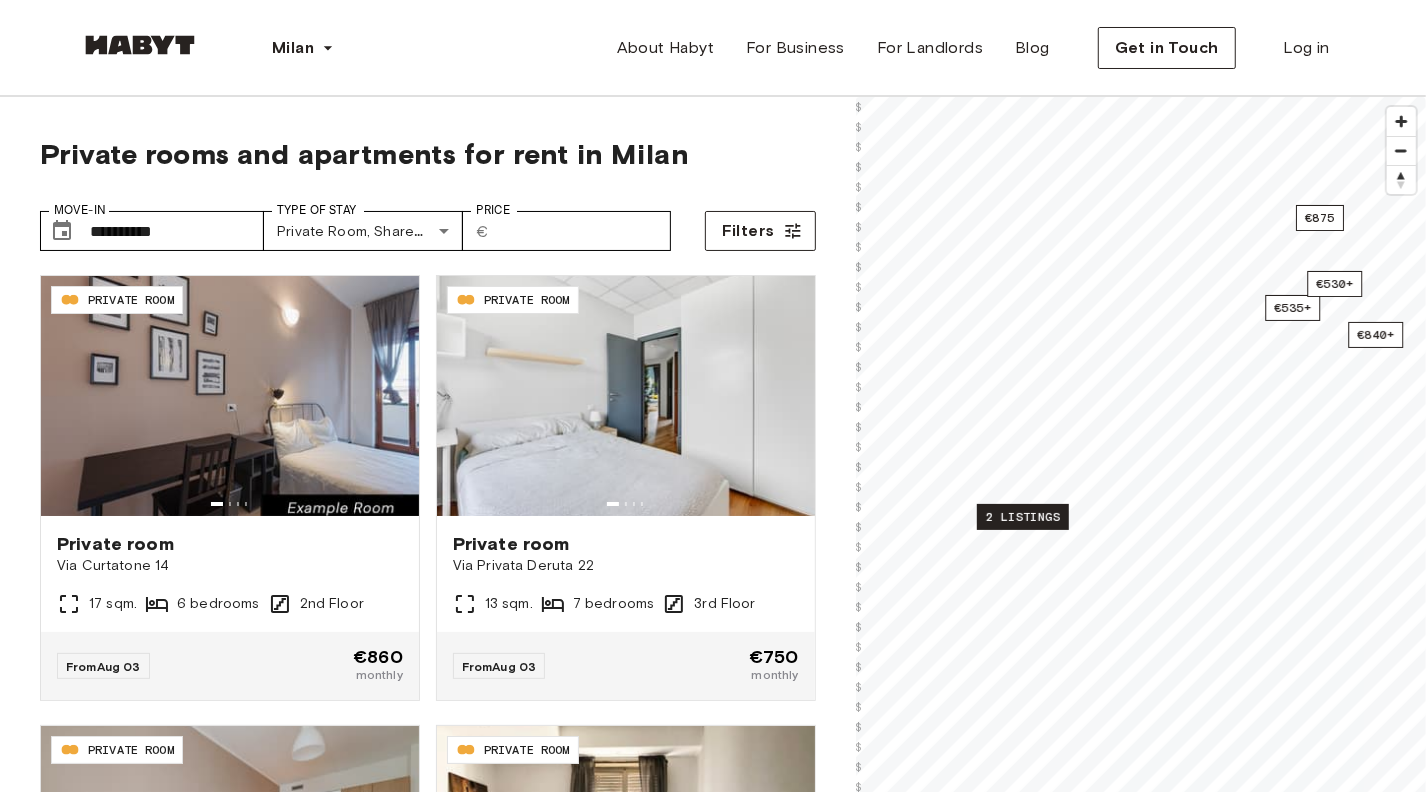 click on "2 listings" at bounding box center (1023, 517) 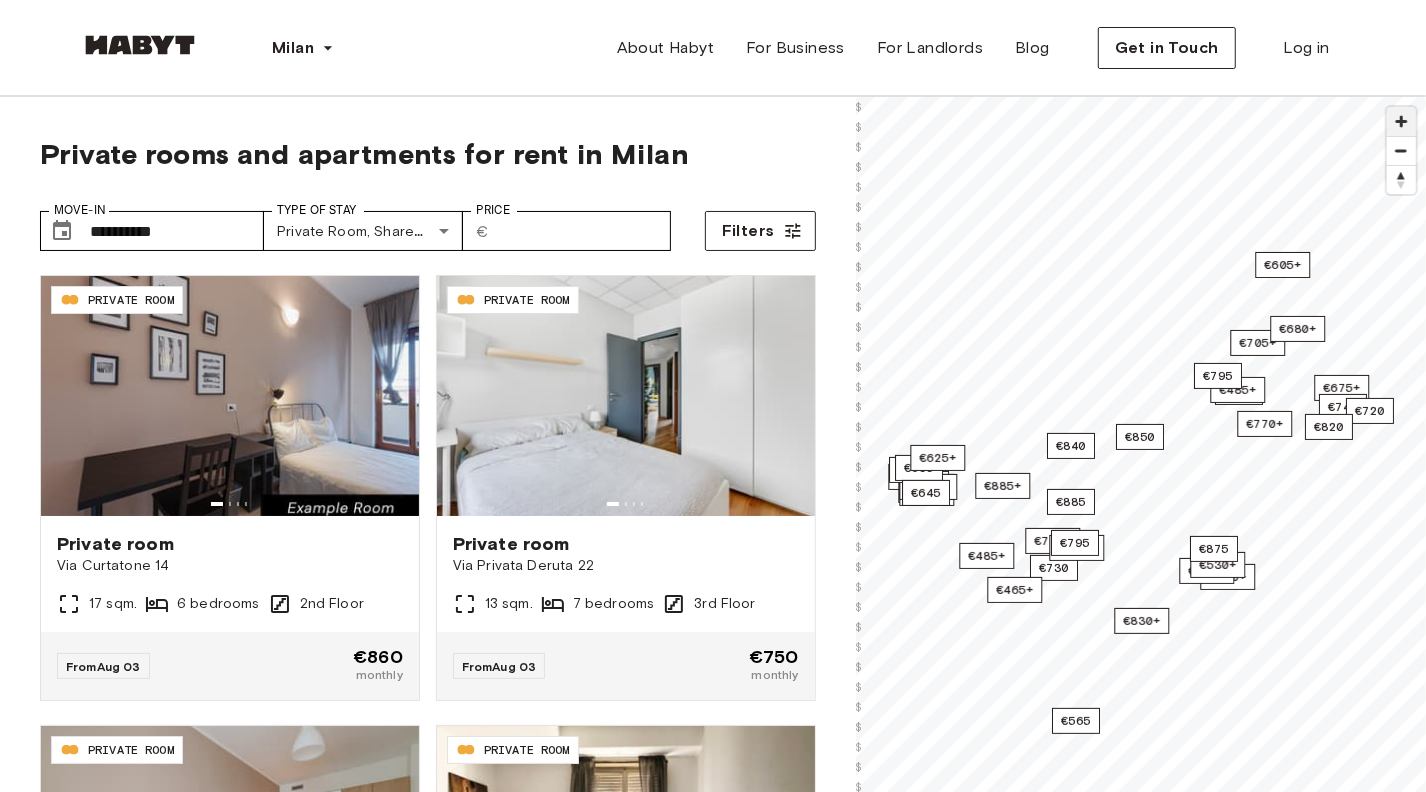 click at bounding box center (1401, 121) 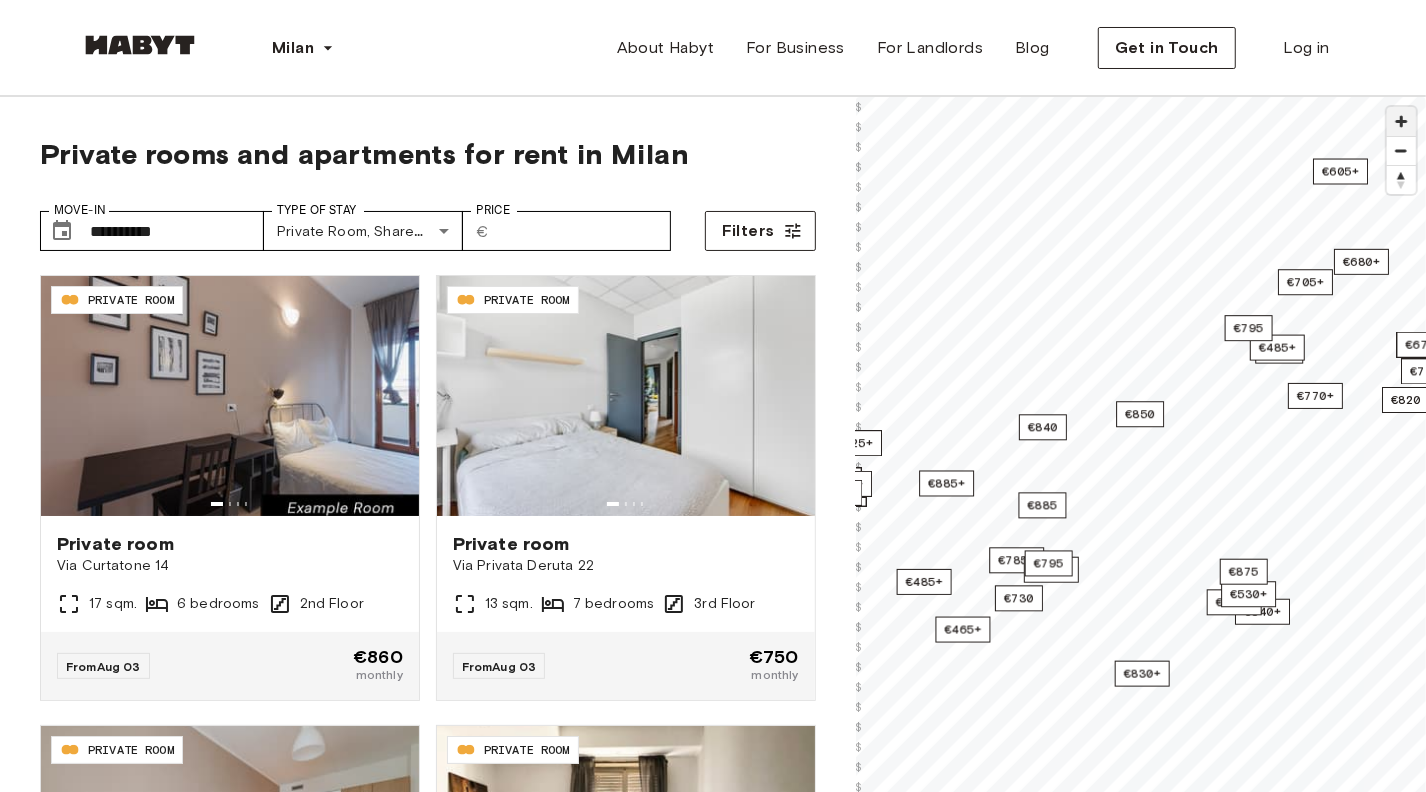 click at bounding box center (1401, 121) 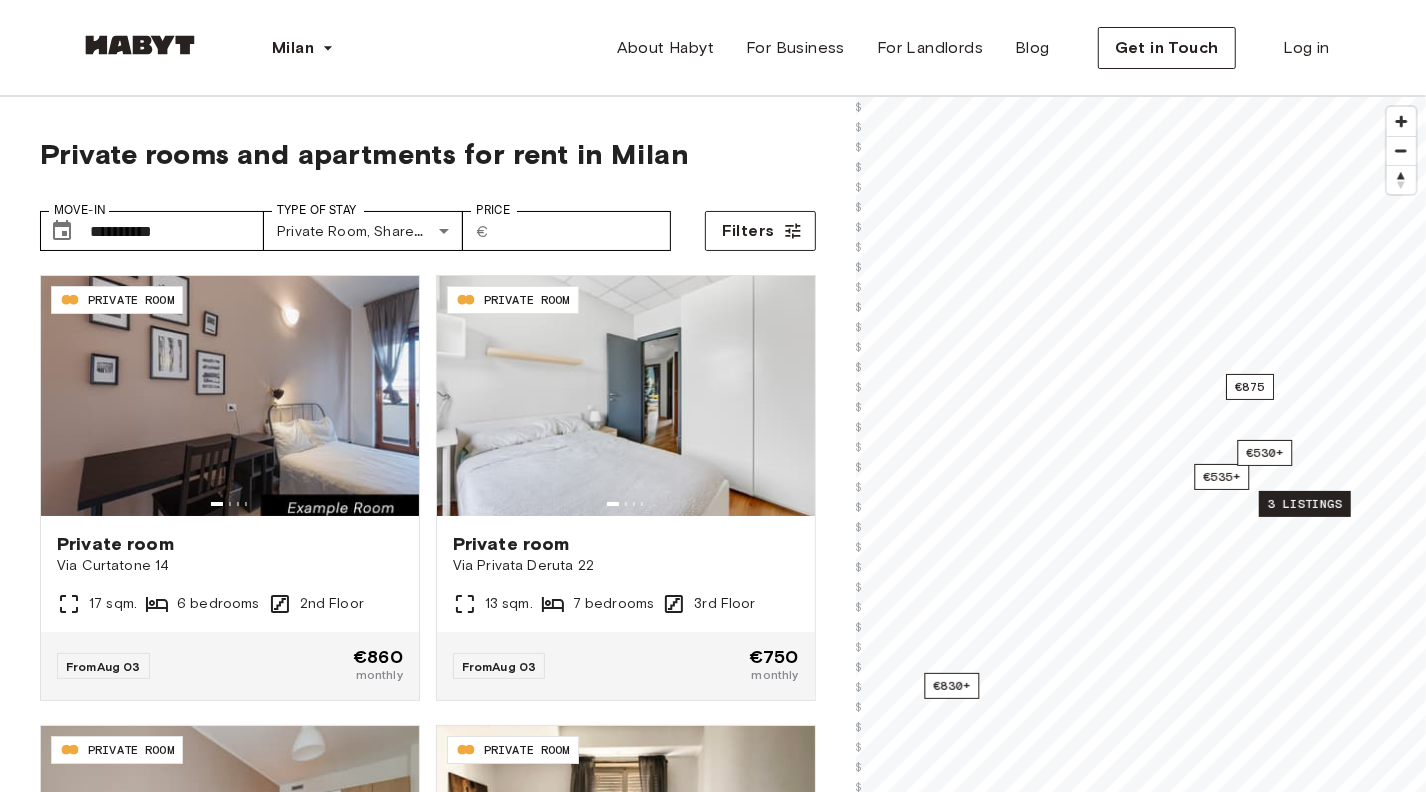click on "3 listings" at bounding box center (1305, 504) 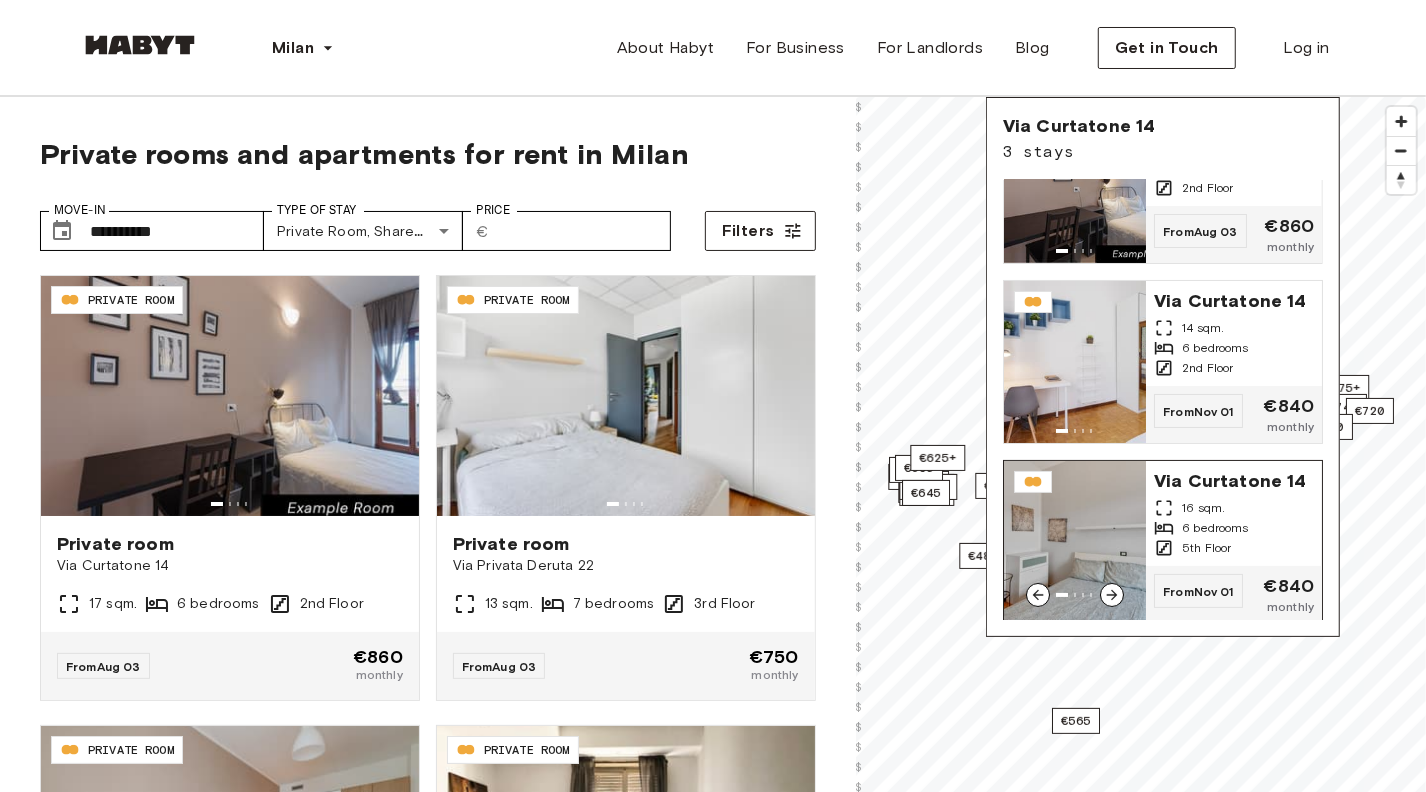 scroll, scrollTop: 0, scrollLeft: 0, axis: both 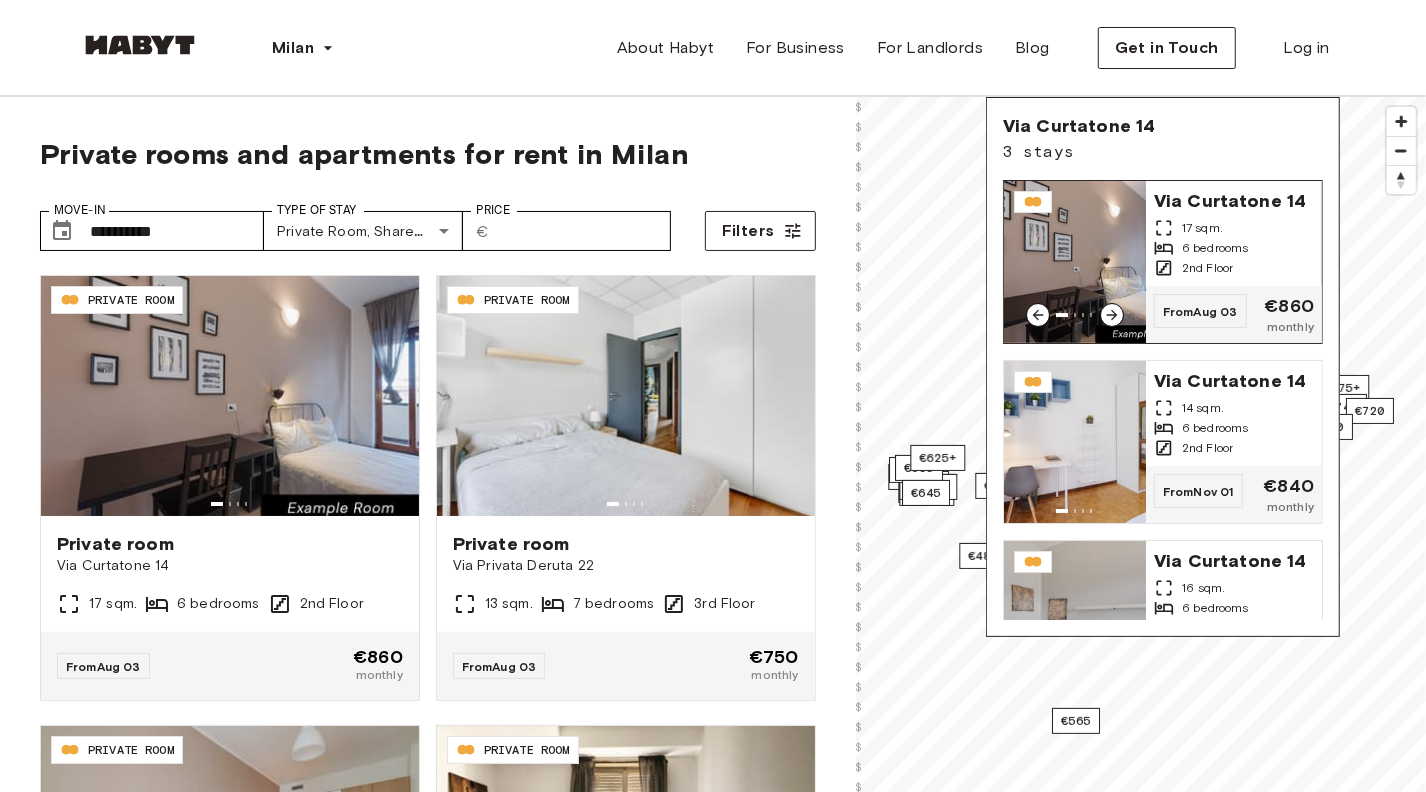 click on "6 bedrooms" at bounding box center (1234, 248) 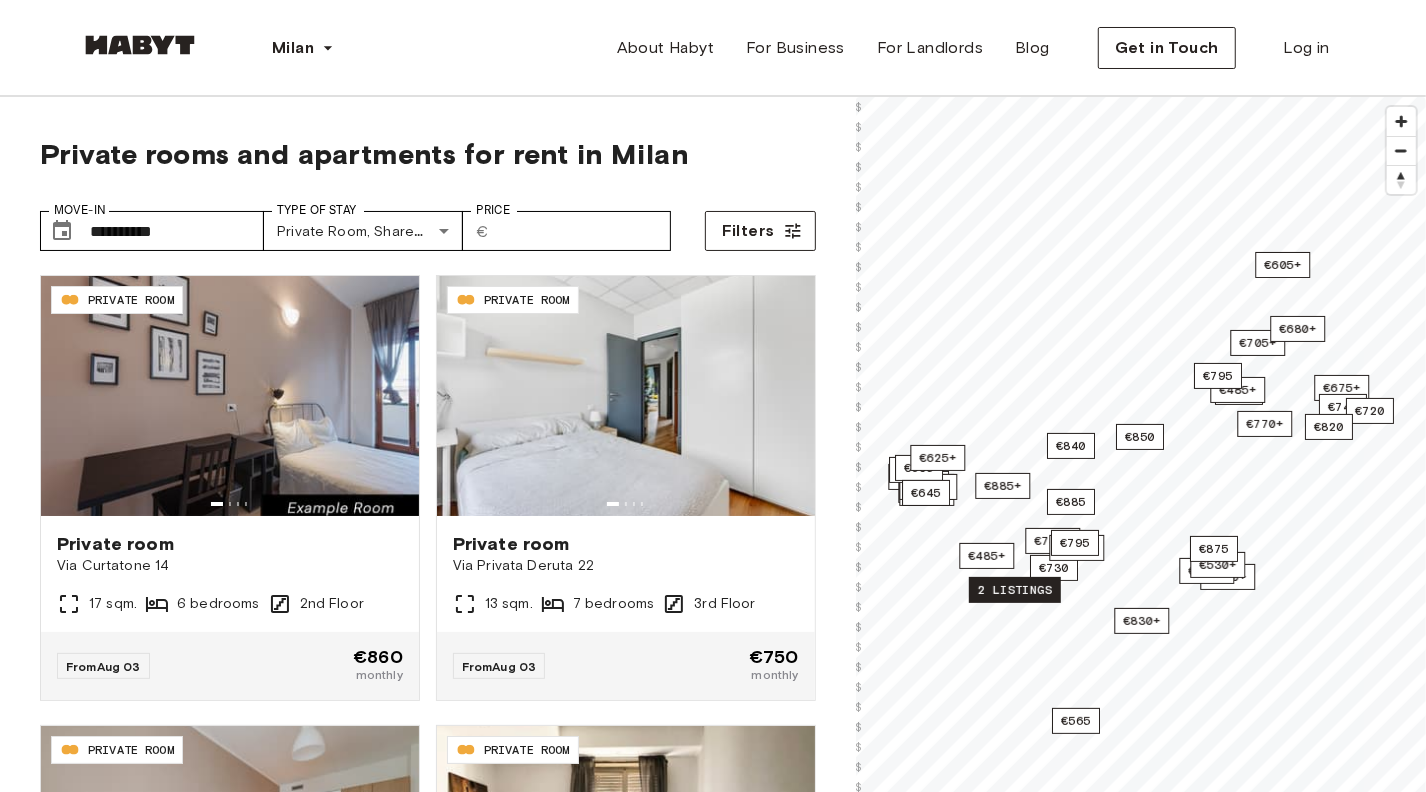 click on "2 listings" at bounding box center [1015, 590] 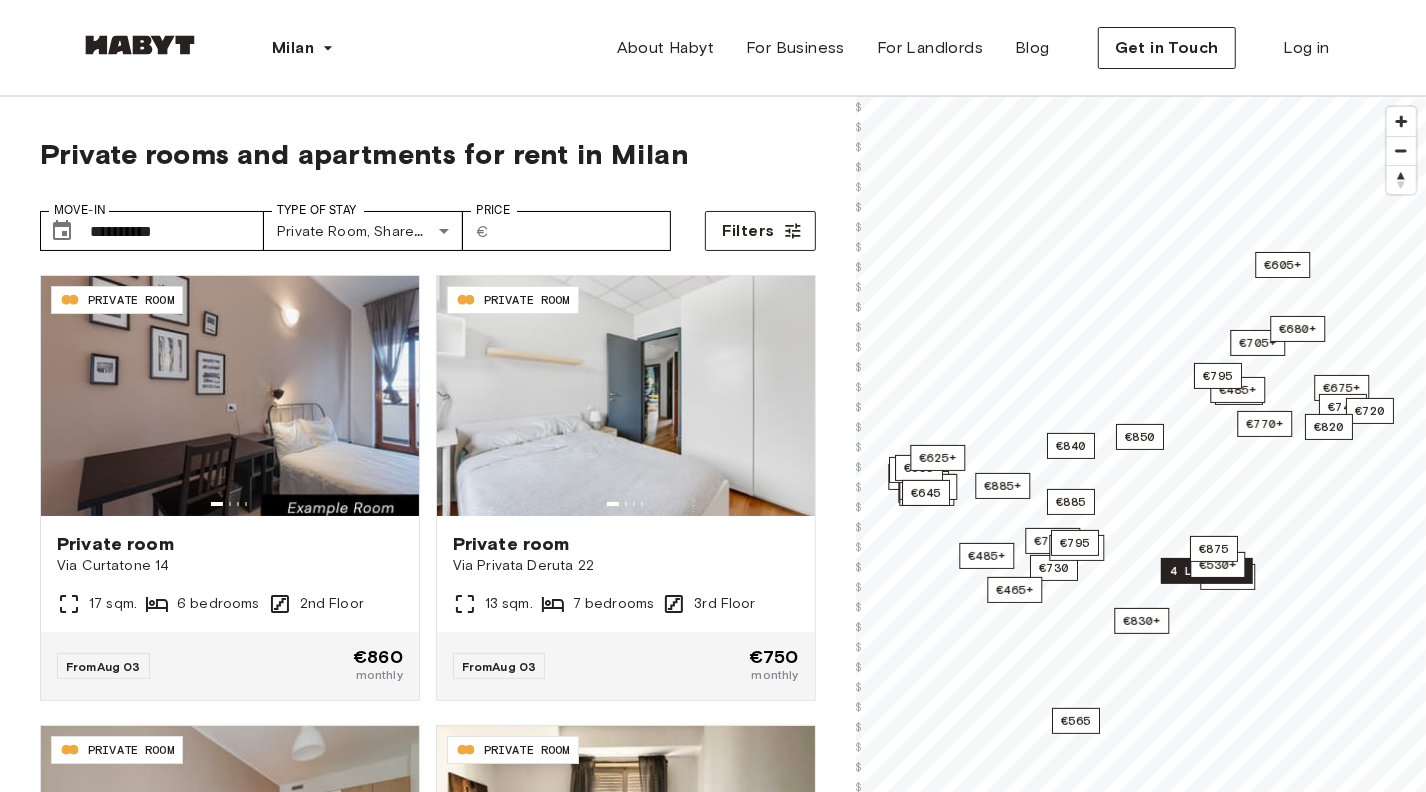 click on "4 listings" at bounding box center [1207, 571] 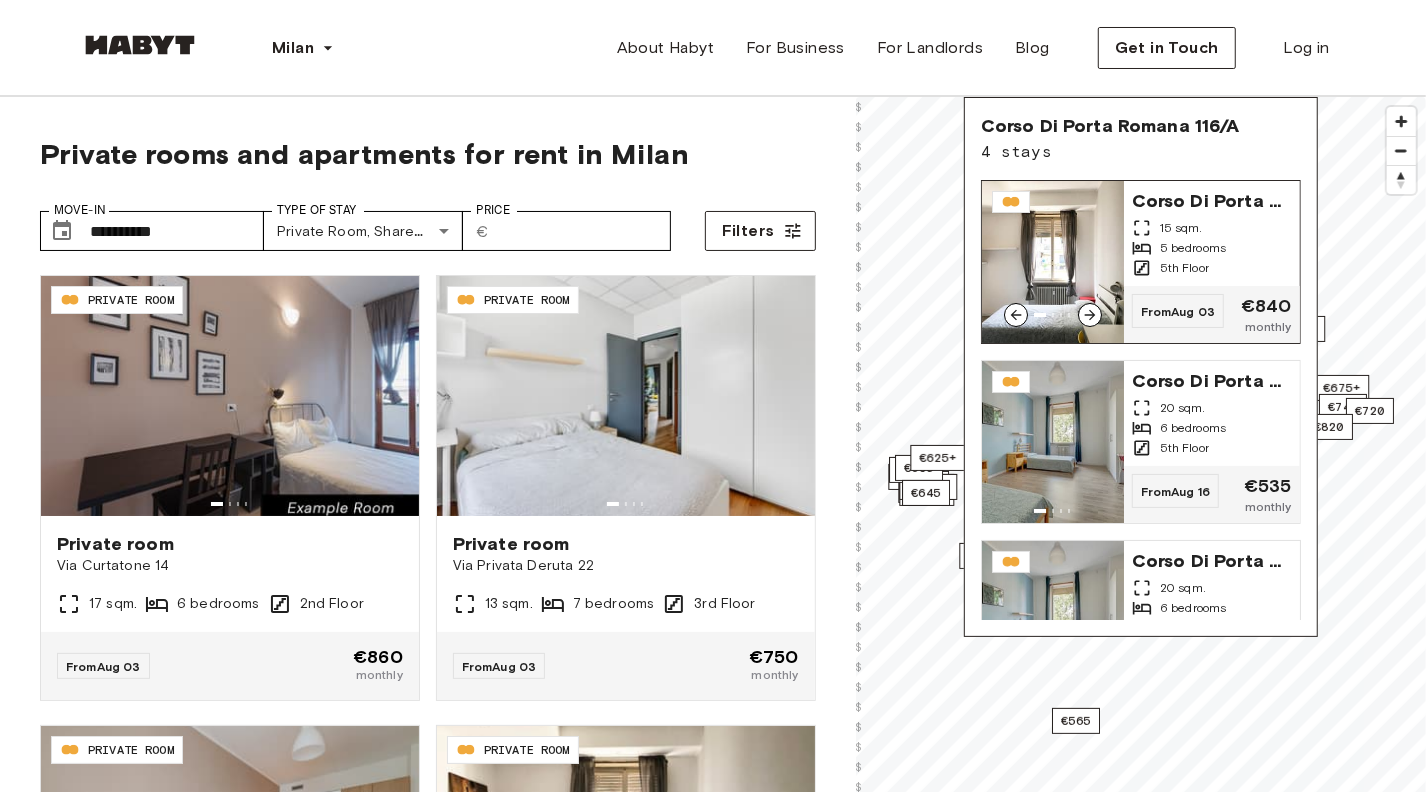 click on "5th Floor" at bounding box center [1184, 268] 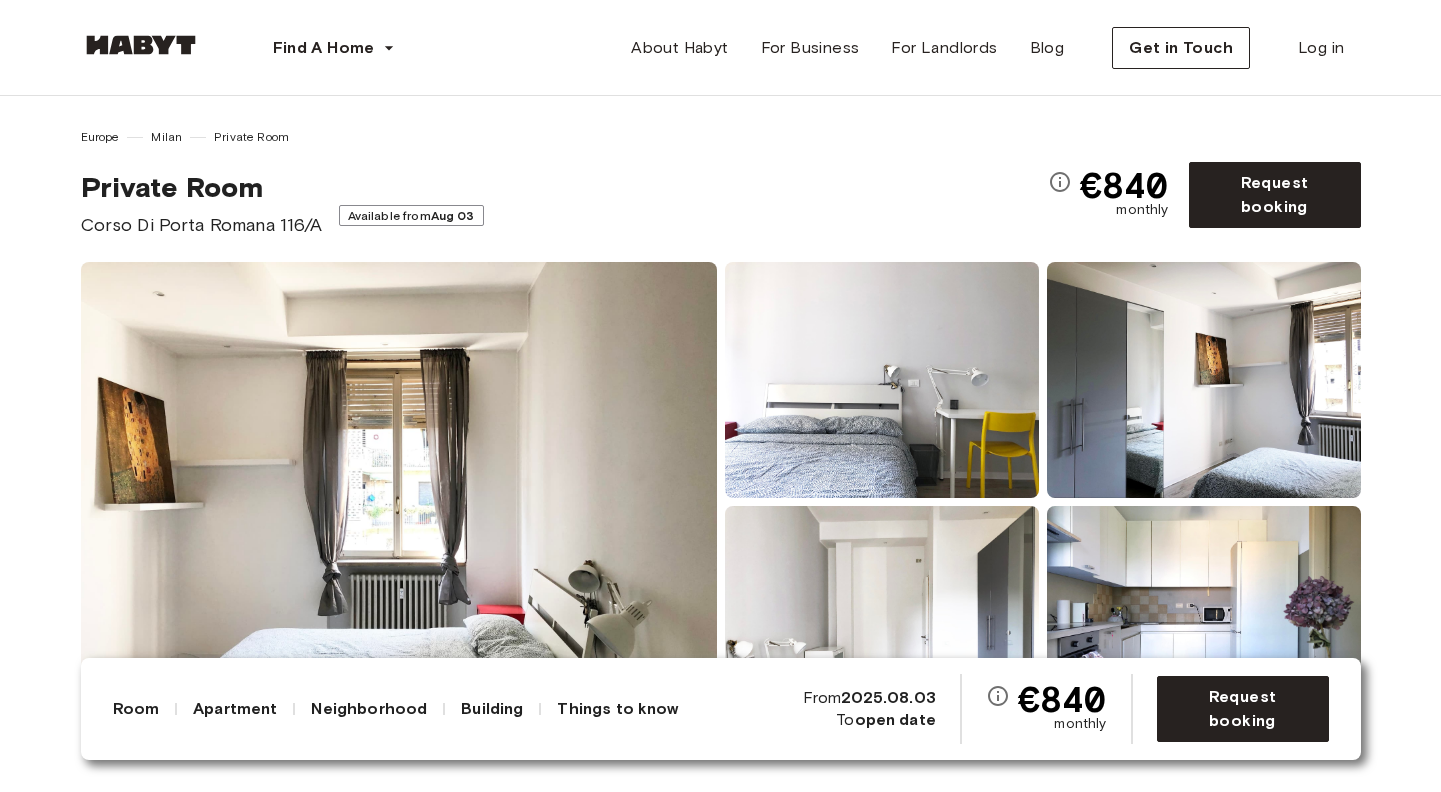 scroll, scrollTop: 0, scrollLeft: 0, axis: both 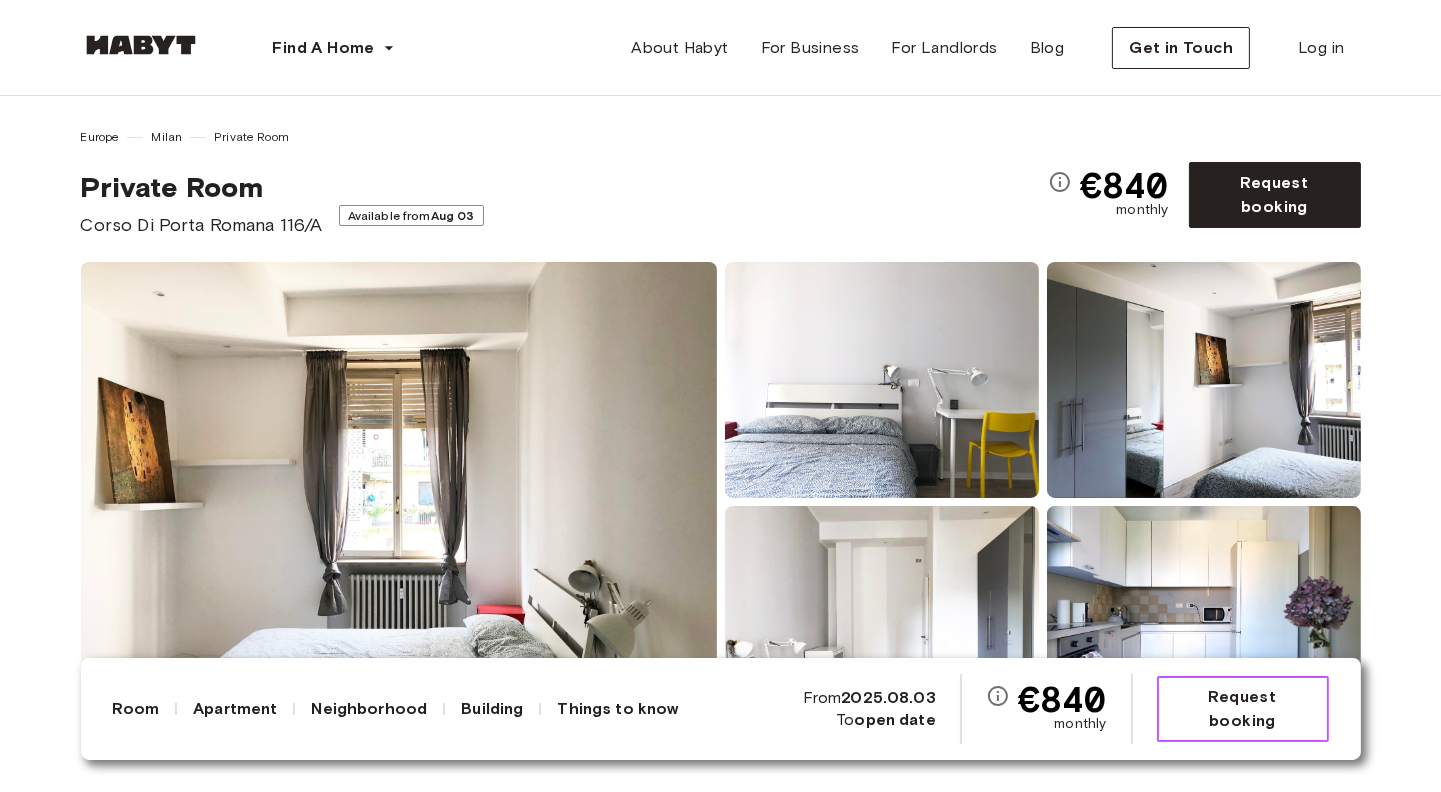 click on "Request booking" at bounding box center [1243, 709] 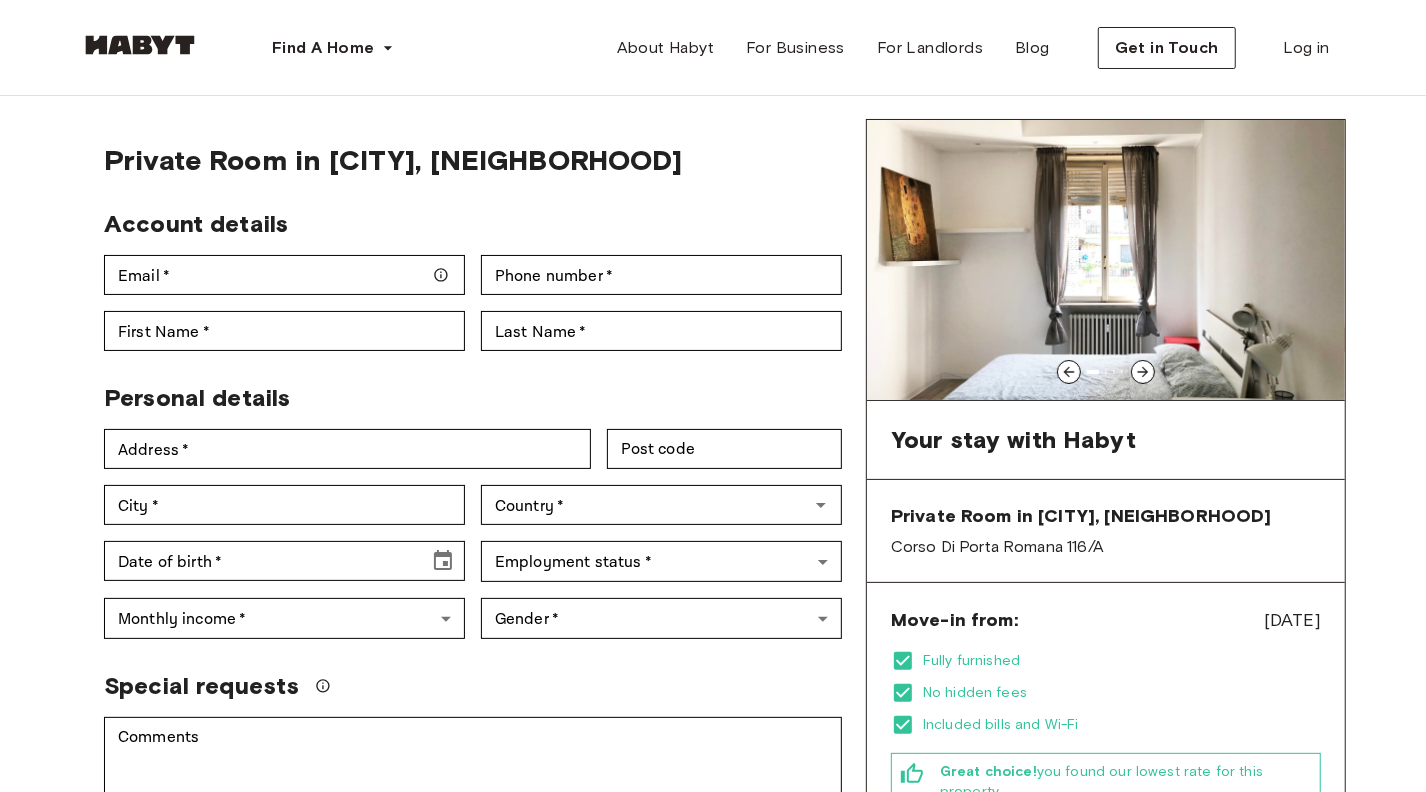 scroll, scrollTop: 100, scrollLeft: 0, axis: vertical 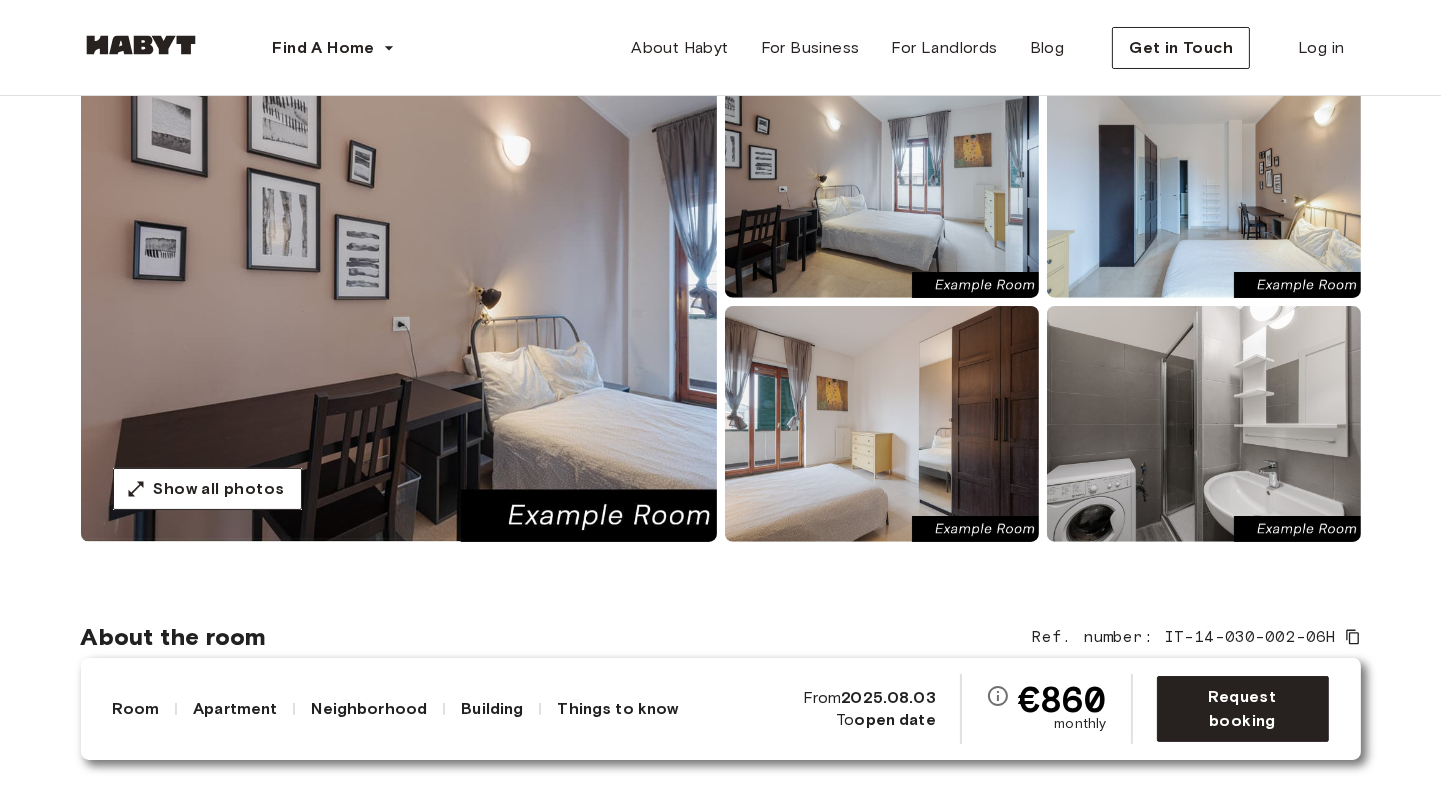 click at bounding box center (882, 180) 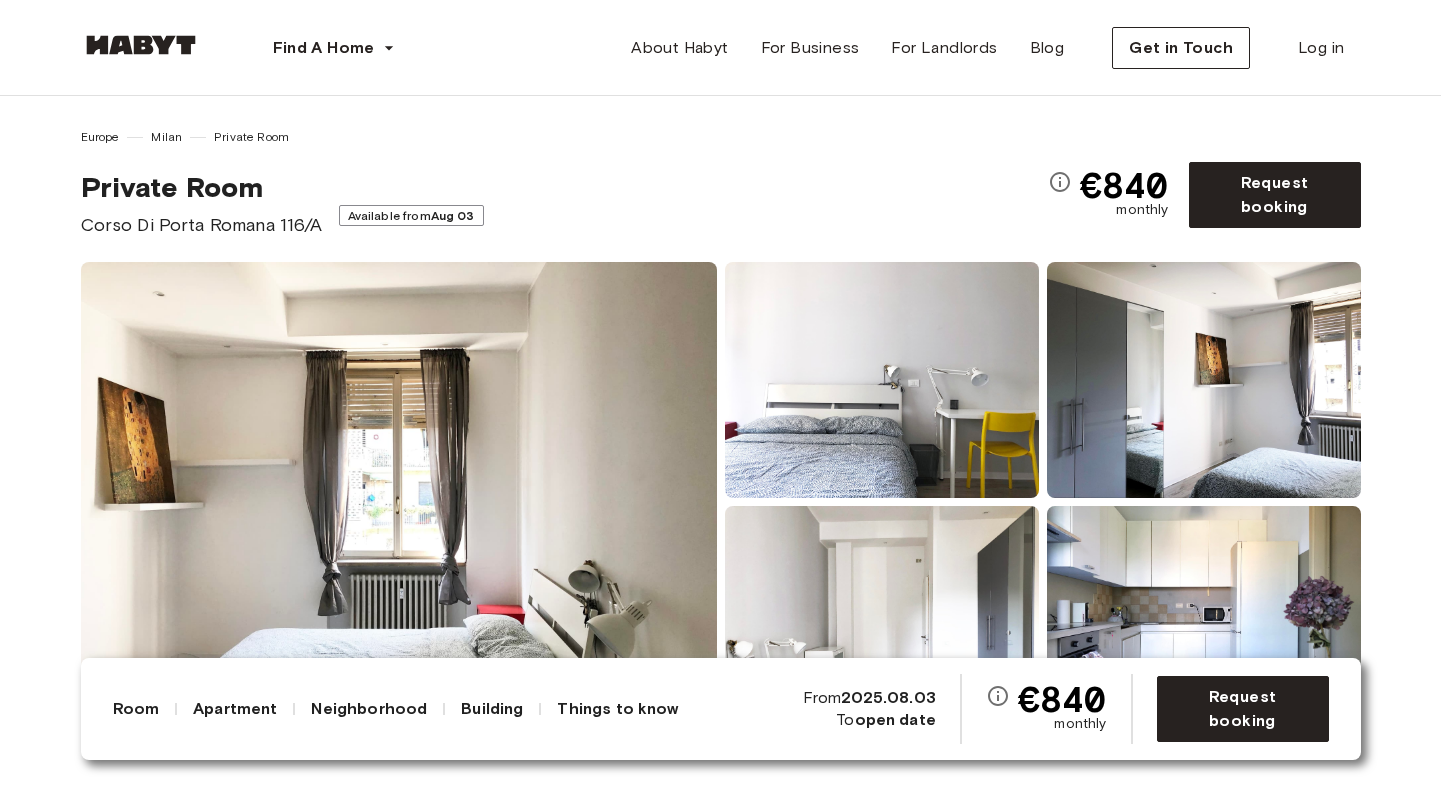scroll, scrollTop: 0, scrollLeft: 0, axis: both 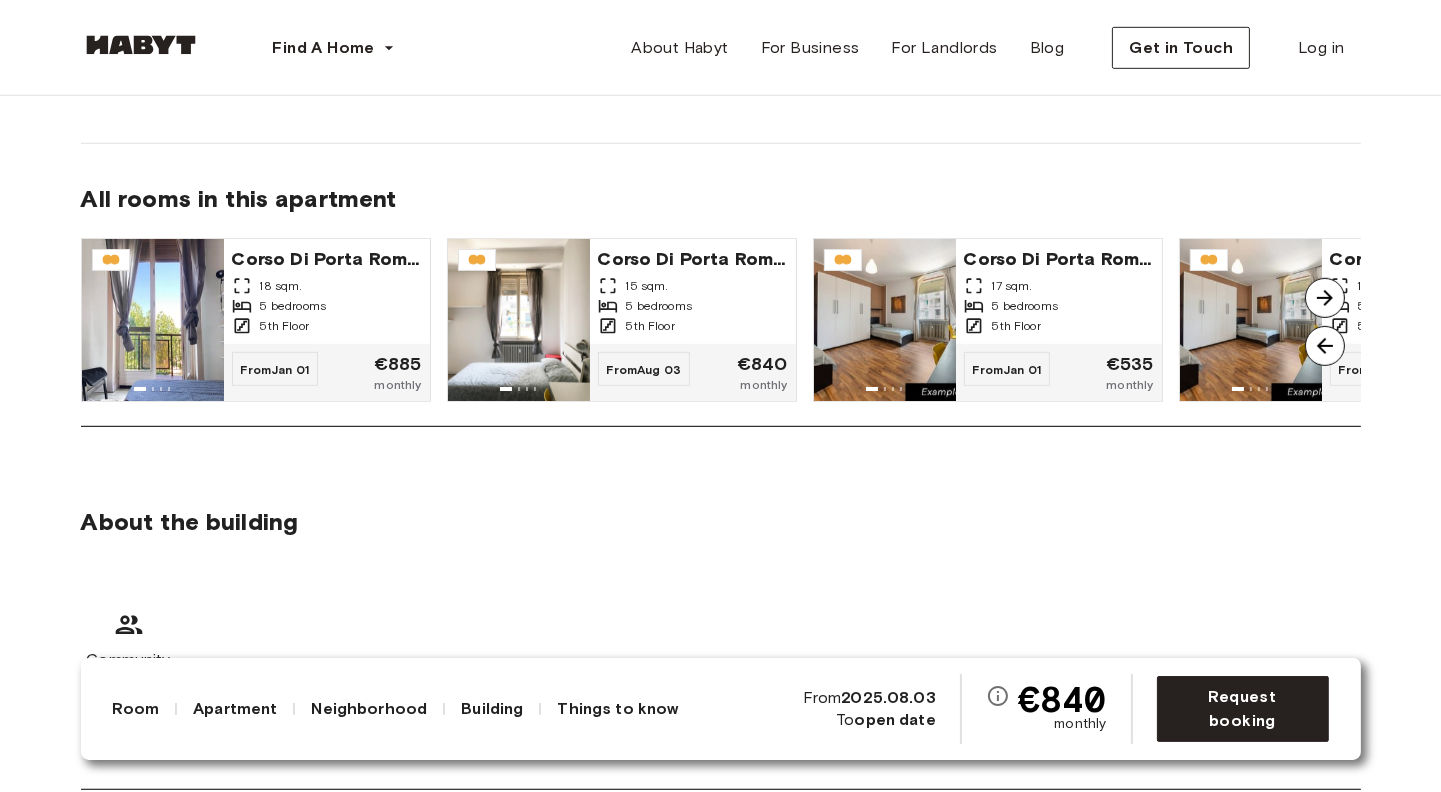 click at bounding box center [1325, 298] 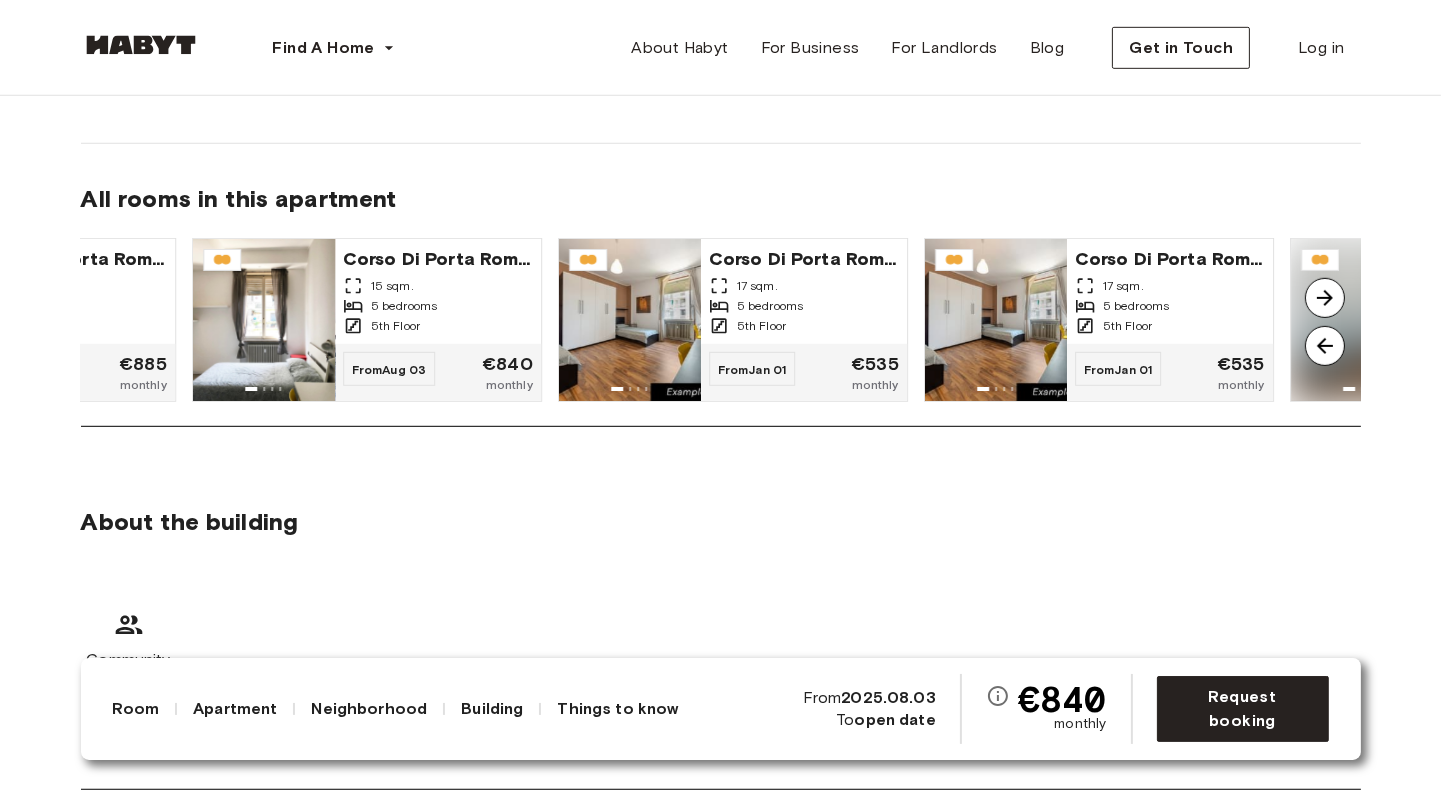 click at bounding box center [1325, 298] 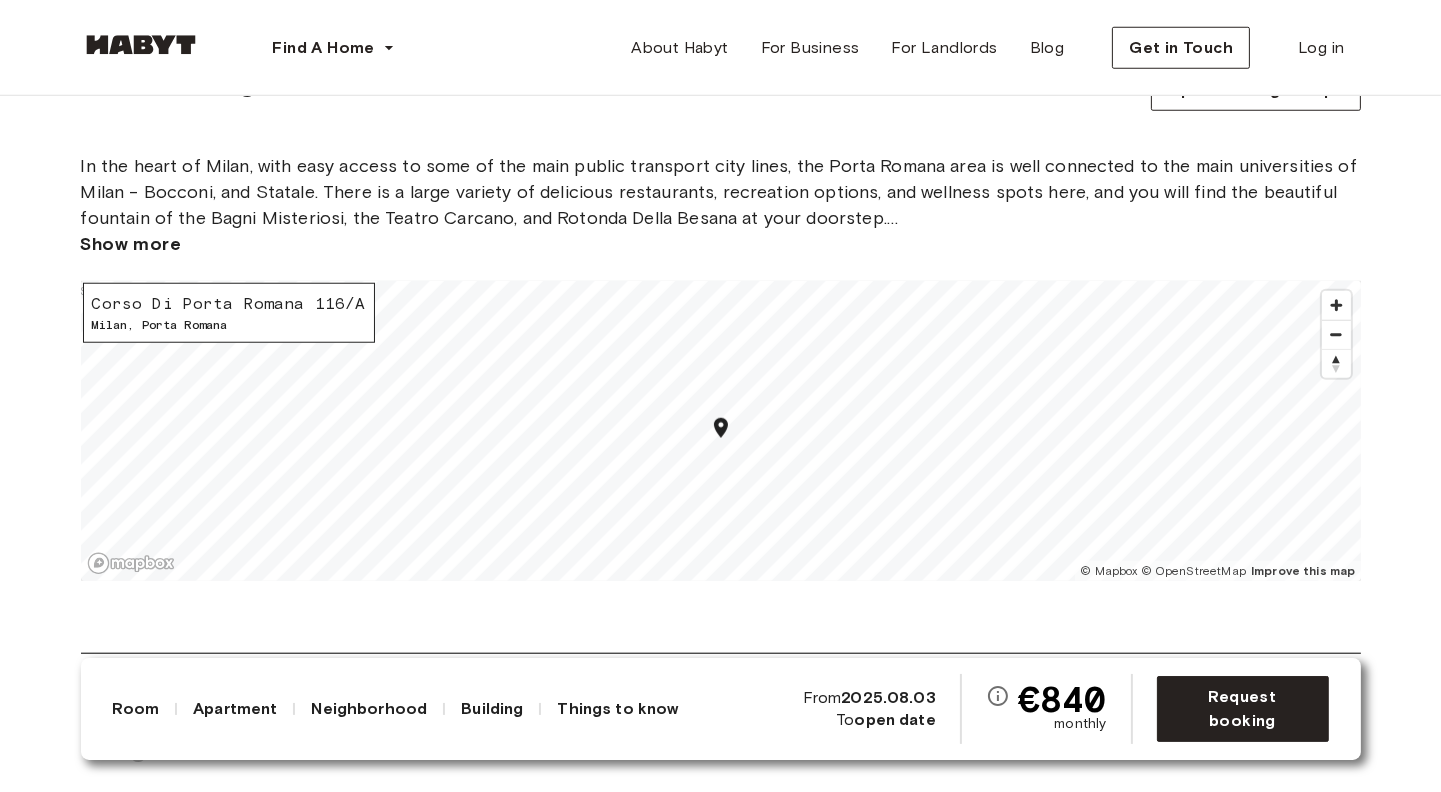 scroll, scrollTop: 2400, scrollLeft: 0, axis: vertical 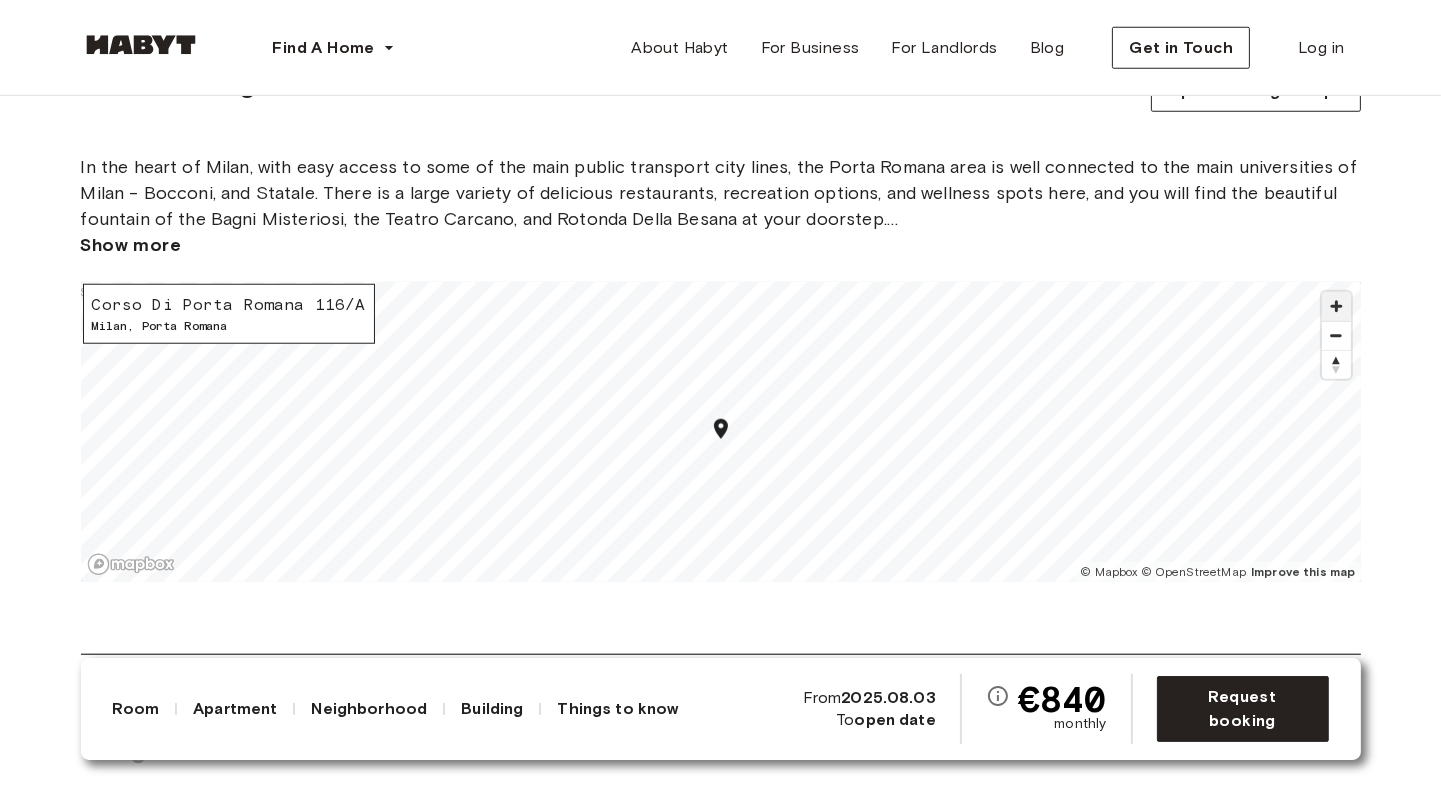click at bounding box center [1336, 306] 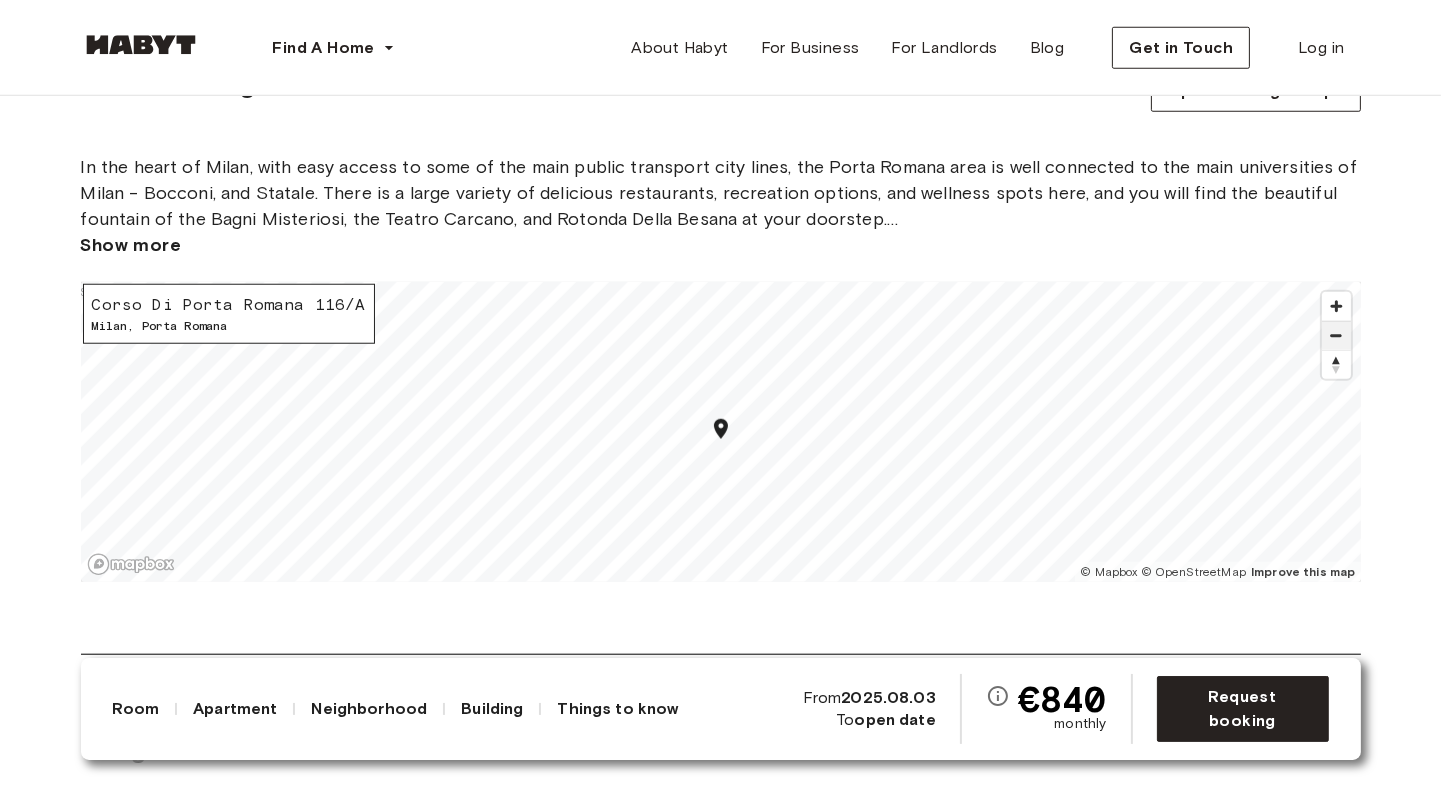 click at bounding box center [1336, 336] 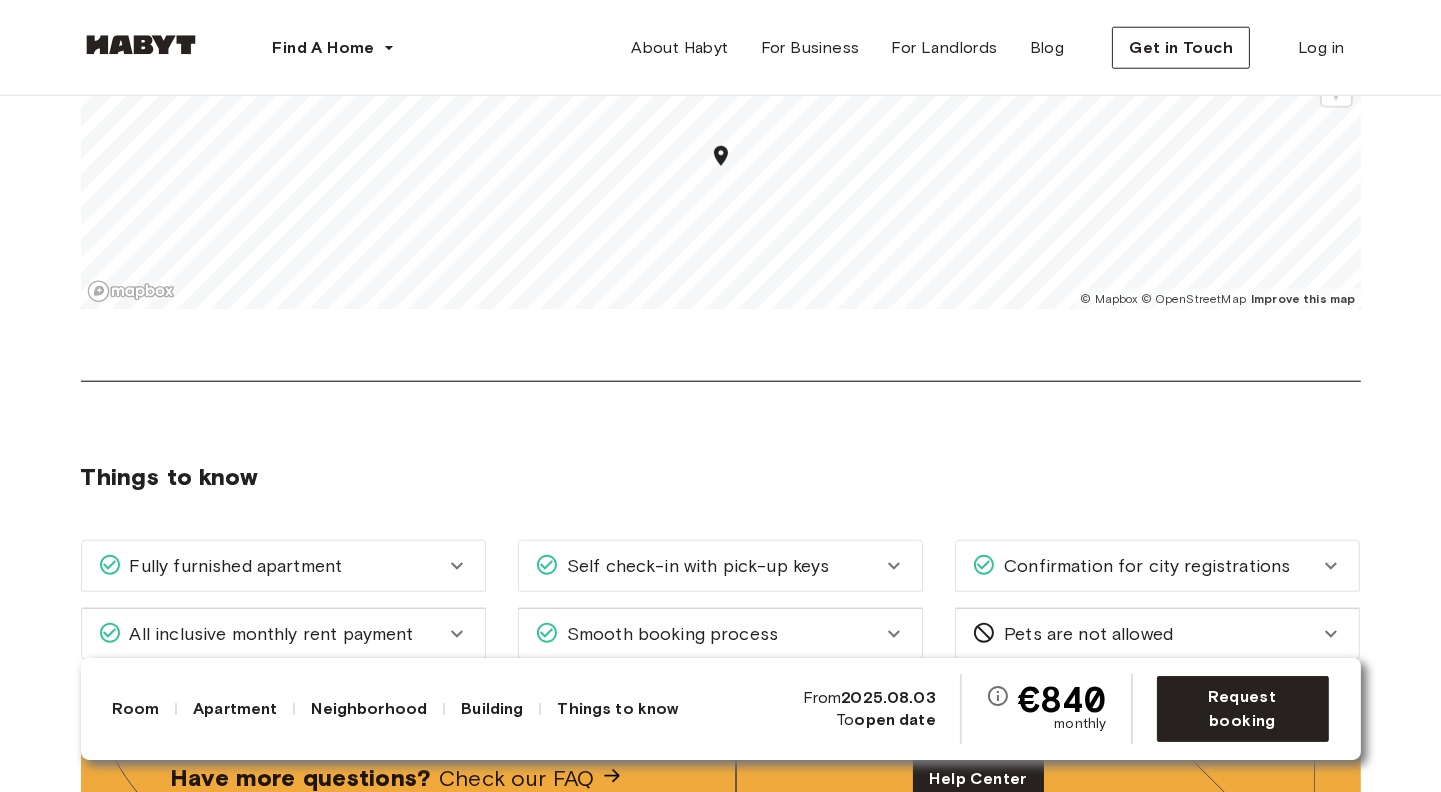 scroll, scrollTop: 2900, scrollLeft: 0, axis: vertical 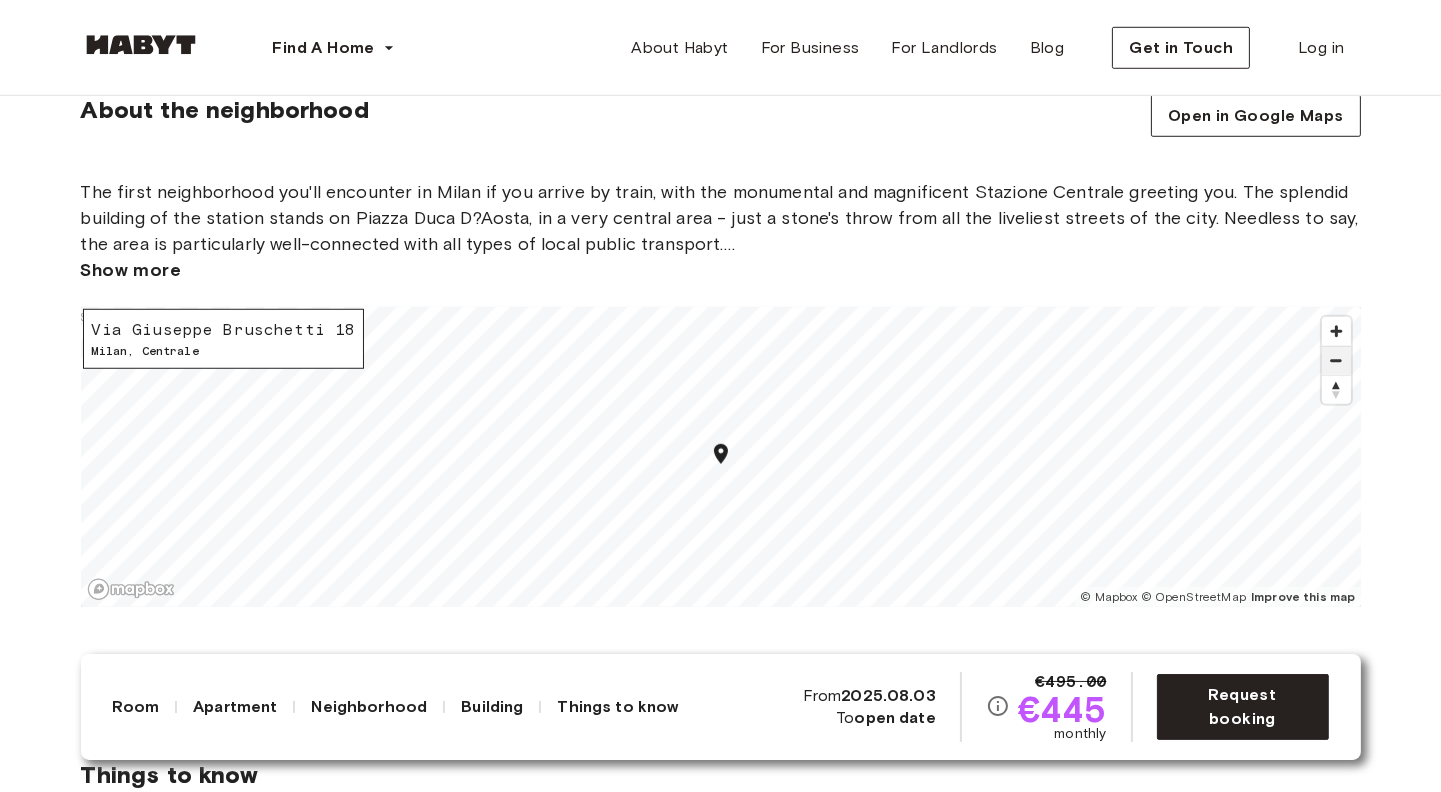 click at bounding box center [1336, 361] 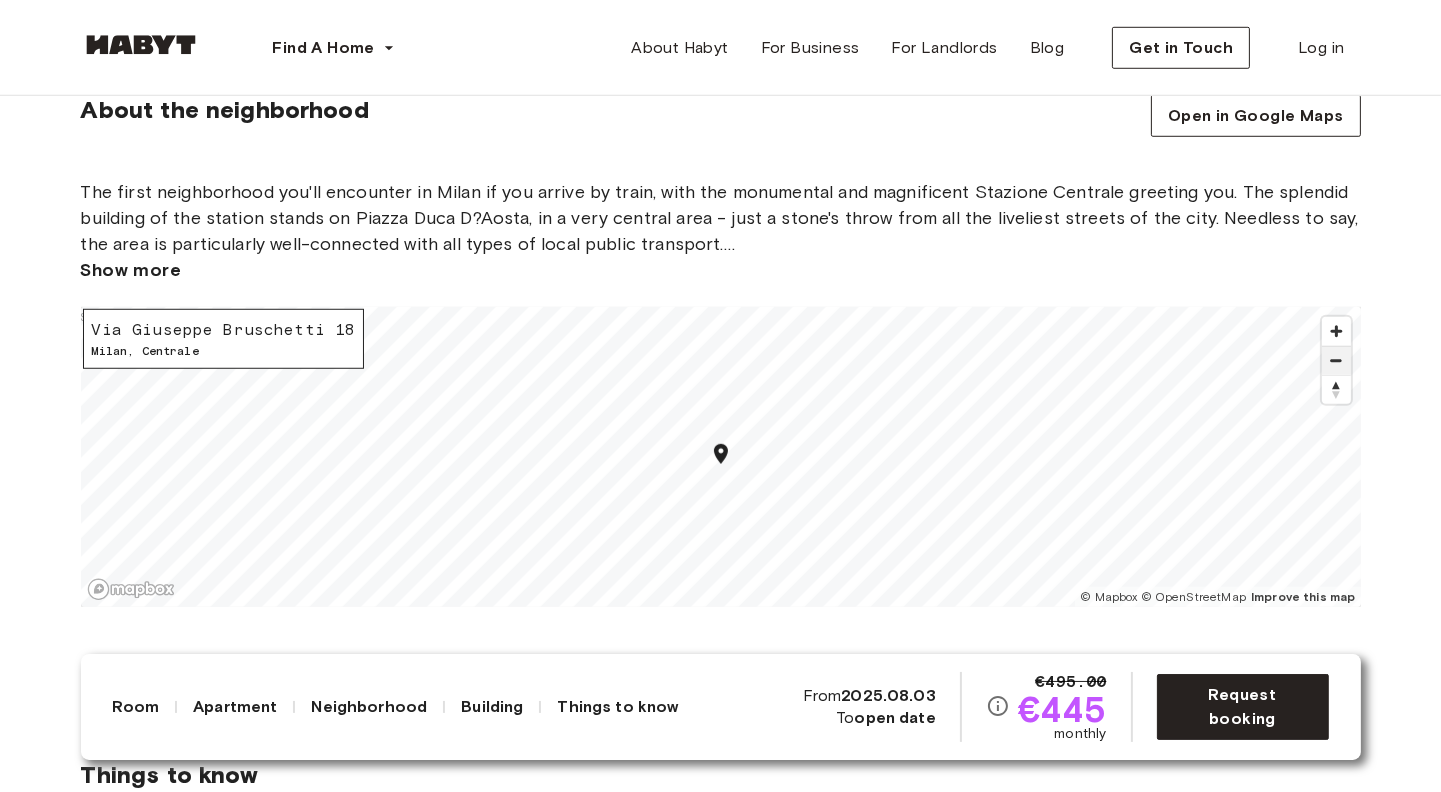 click at bounding box center (1336, 361) 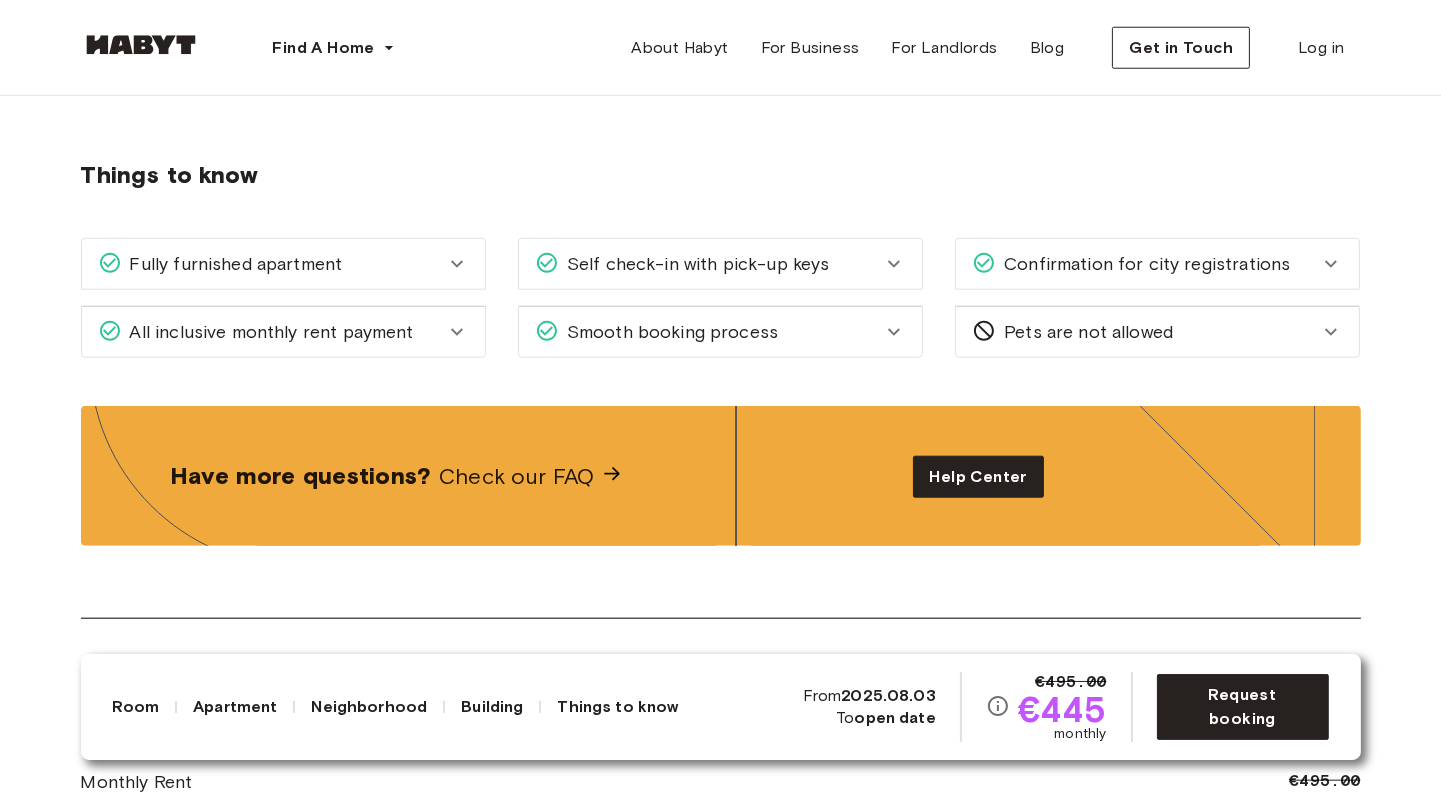 scroll, scrollTop: 2100, scrollLeft: 0, axis: vertical 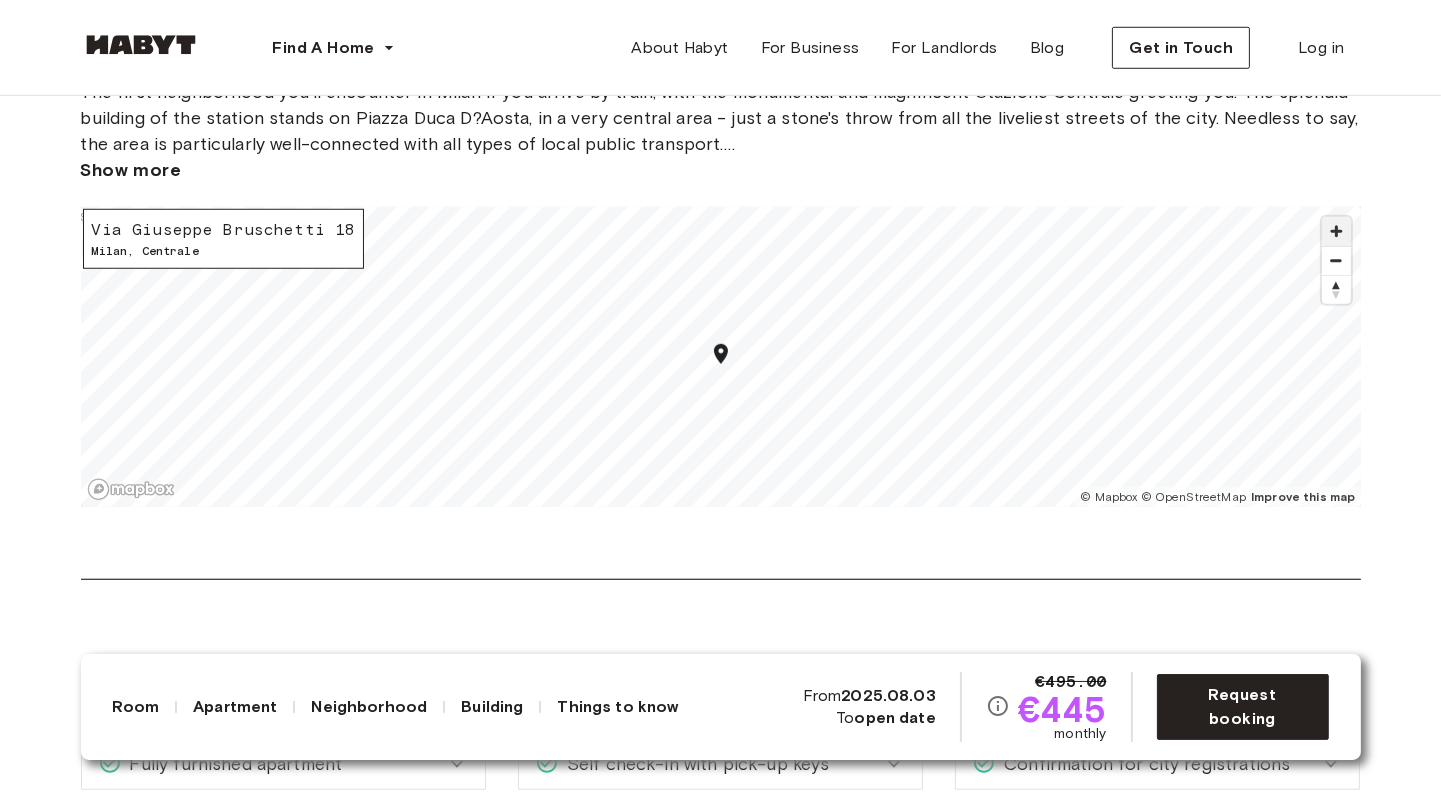 click at bounding box center (1336, 231) 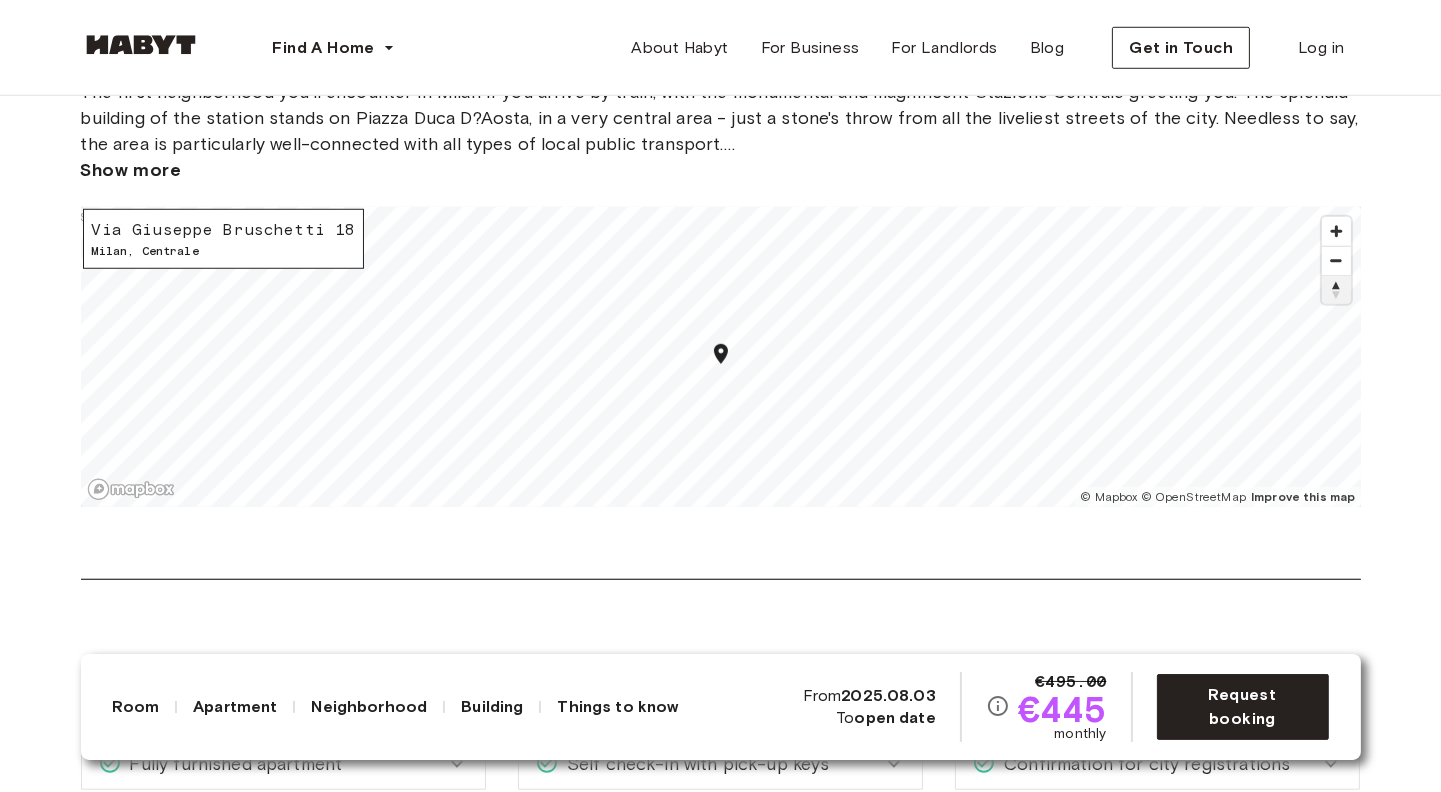 click at bounding box center [1336, 290] 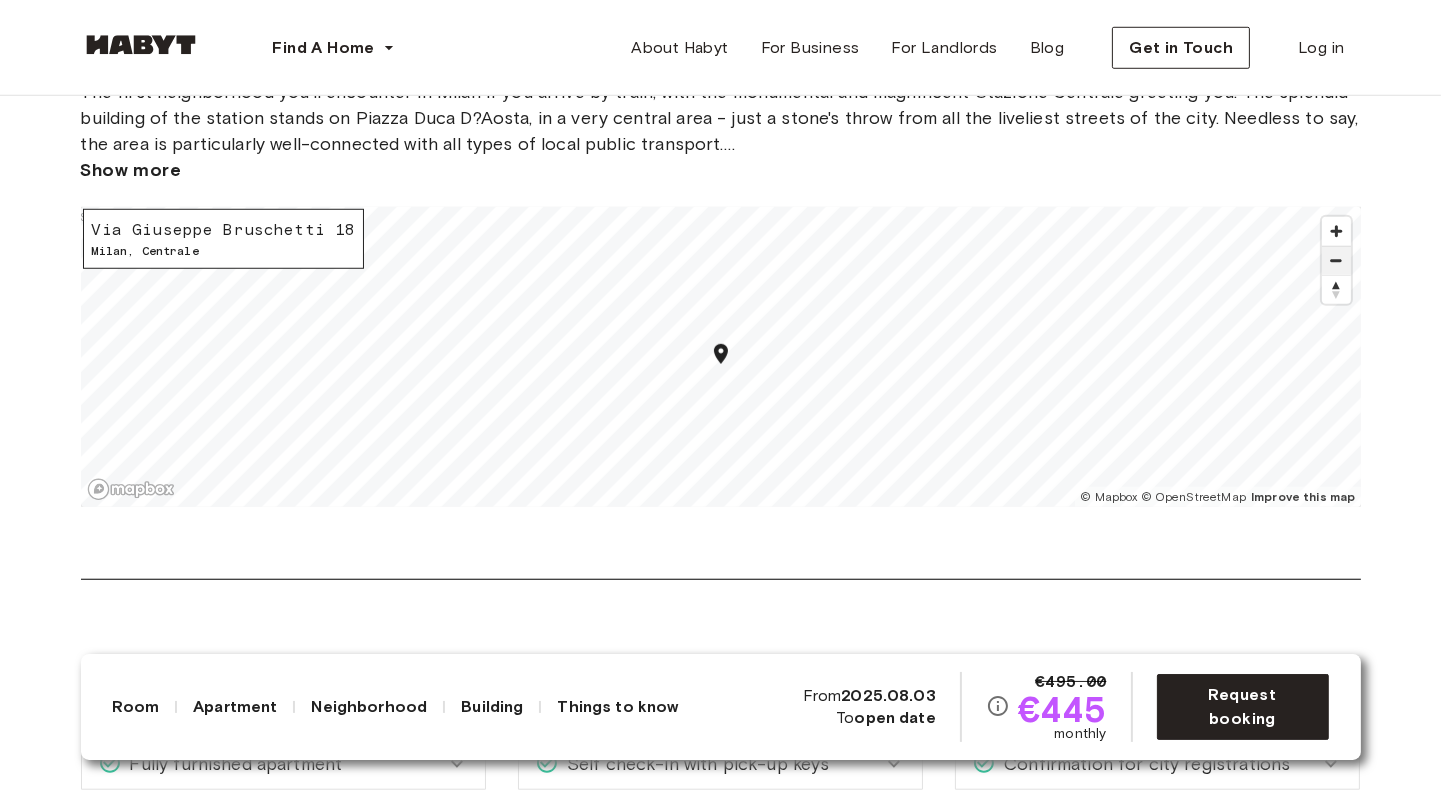 click at bounding box center [1336, 261] 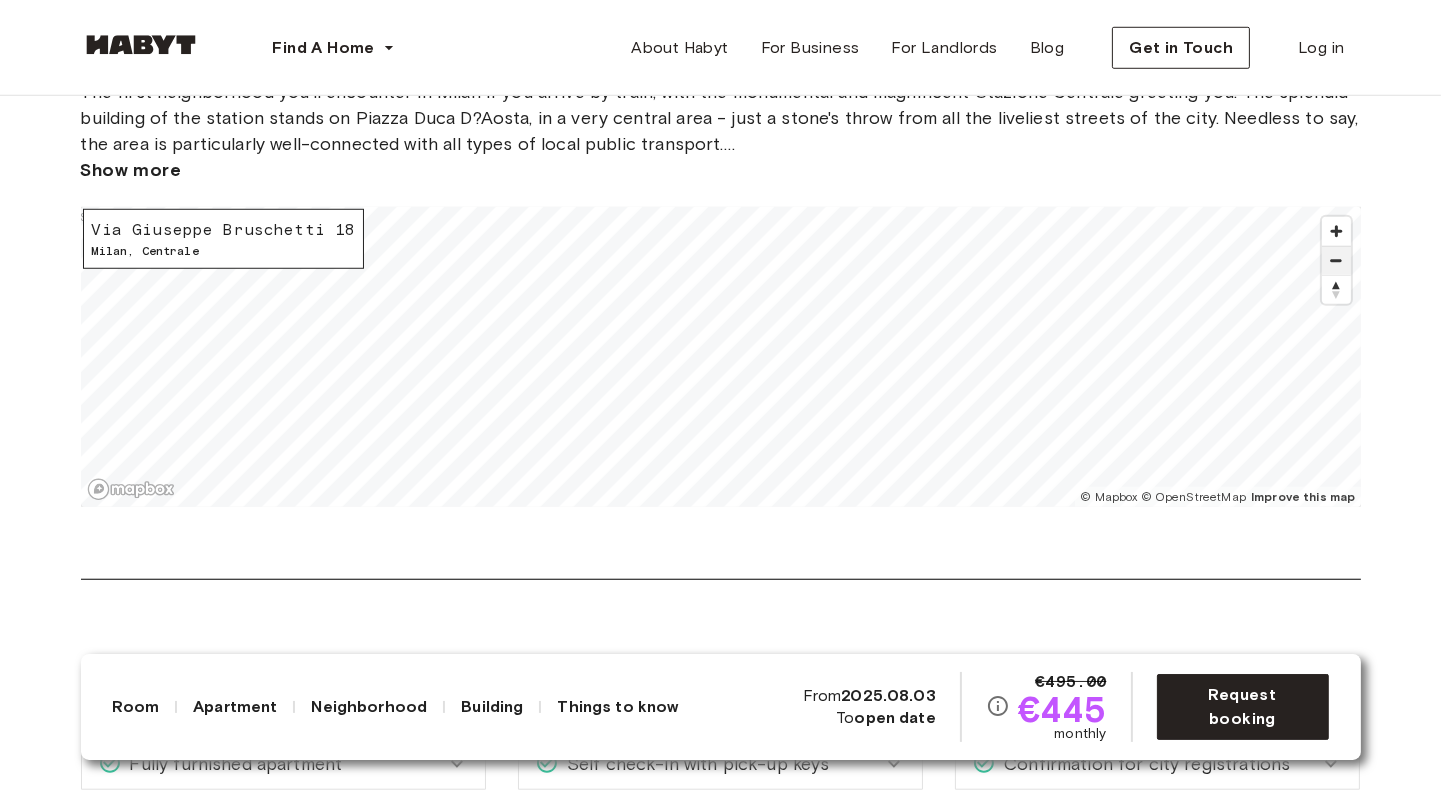 click at bounding box center [1336, 261] 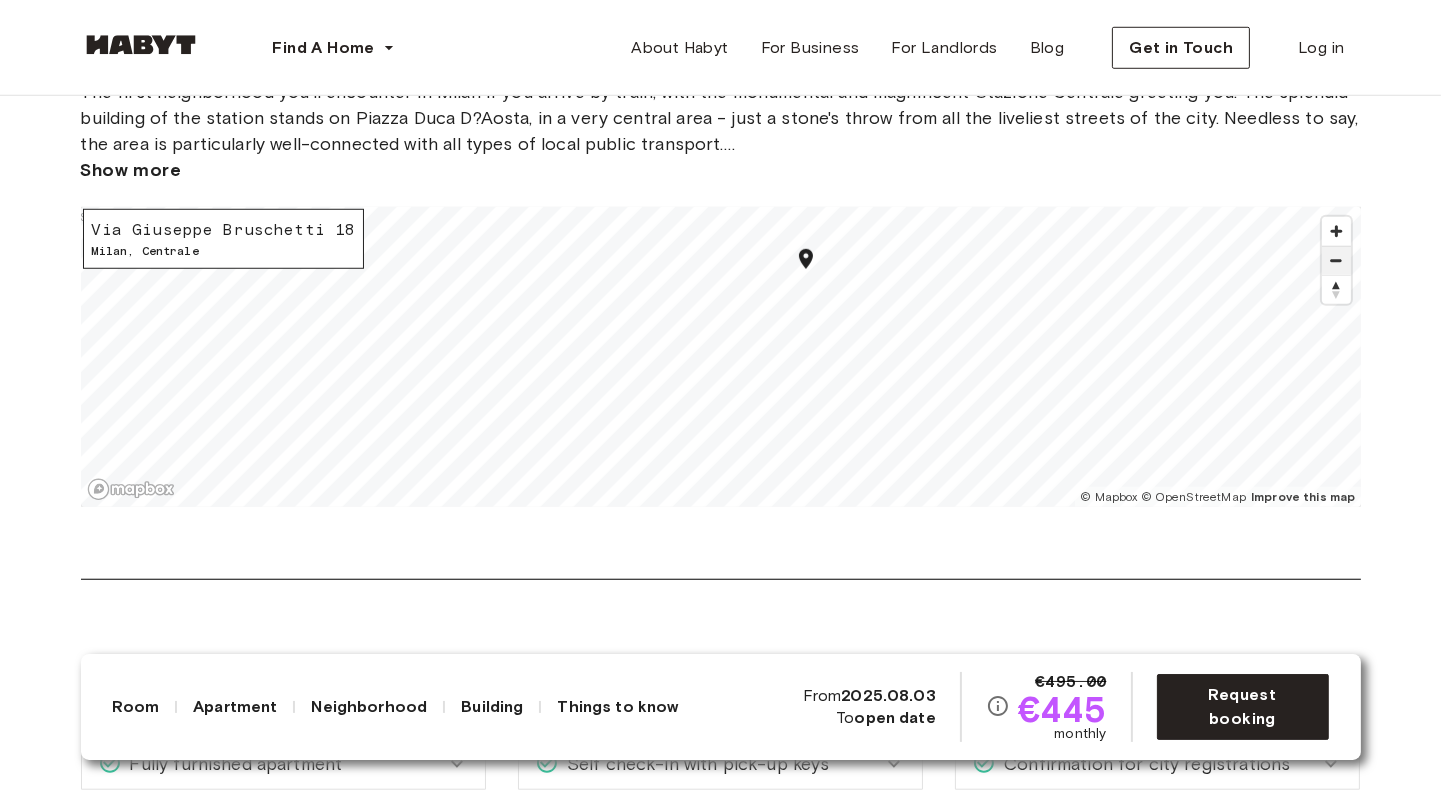 click at bounding box center (1336, 261) 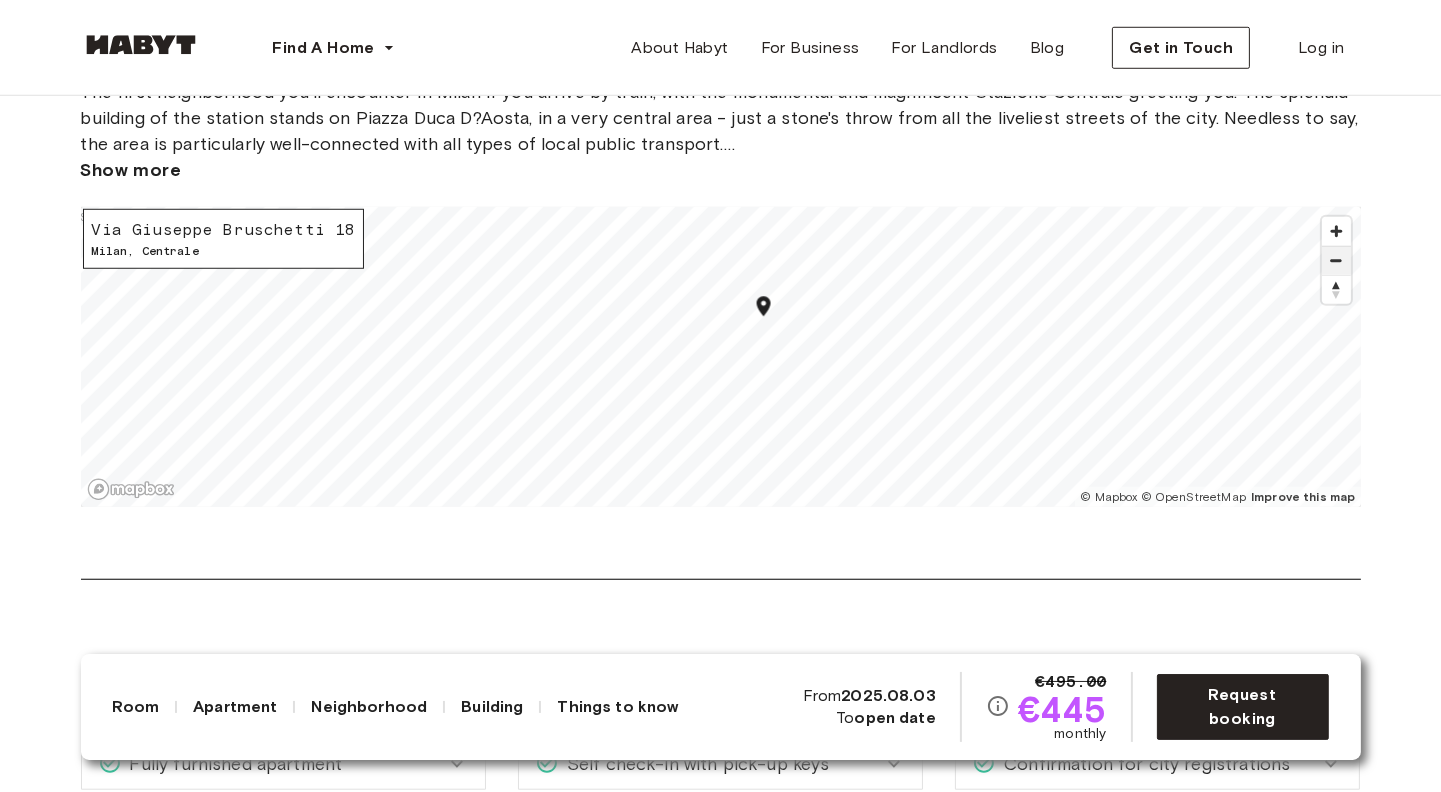 click at bounding box center (1336, 261) 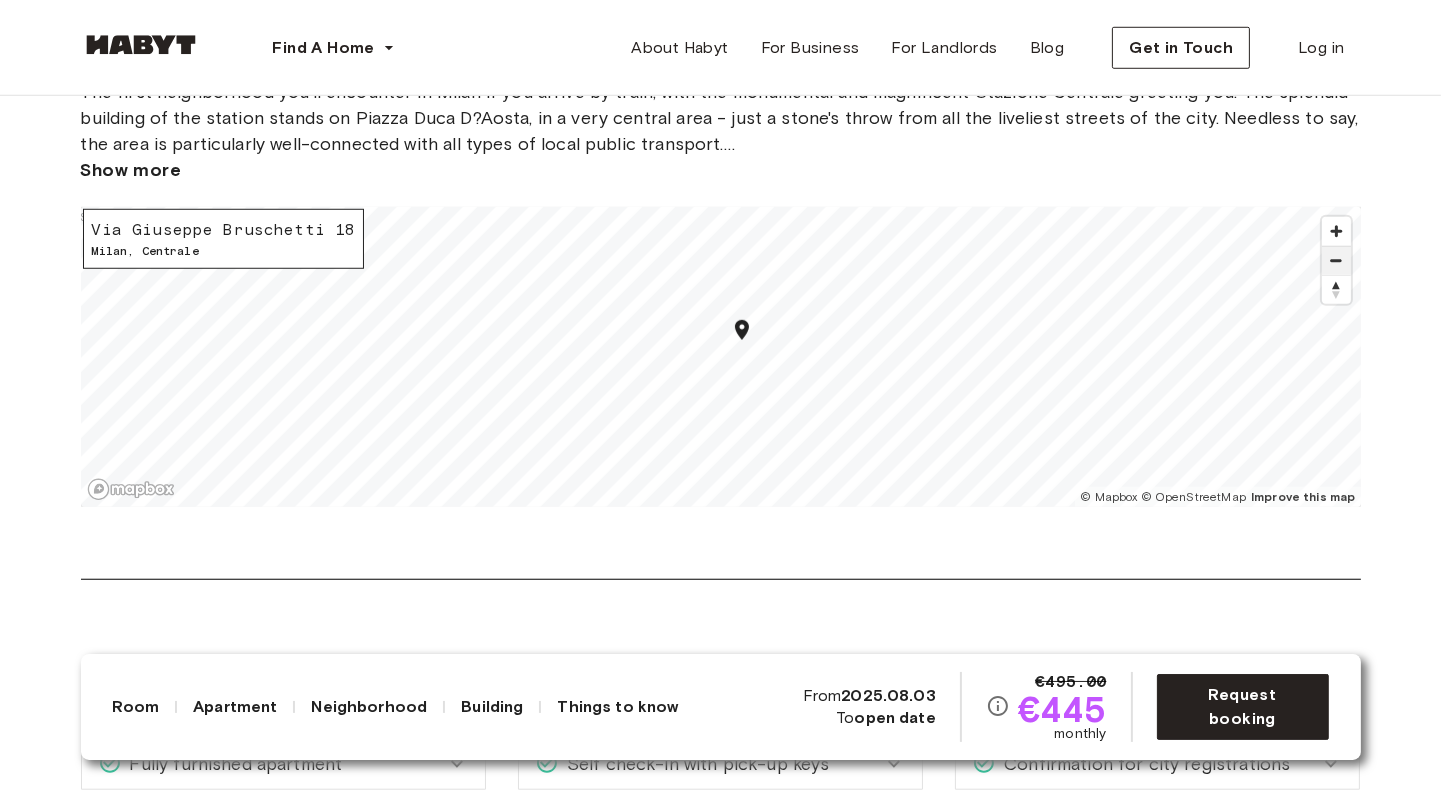 click at bounding box center [1336, 261] 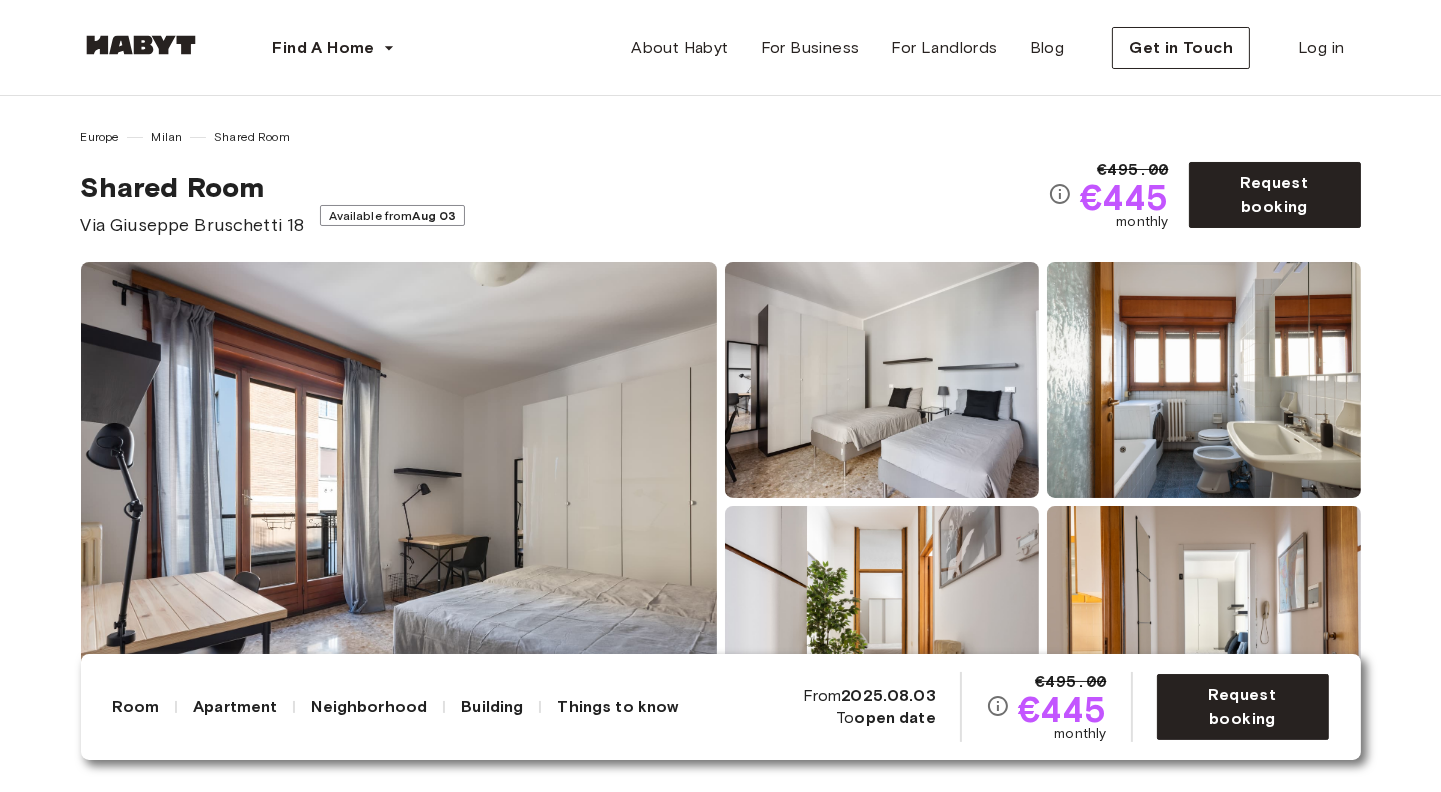 scroll, scrollTop: 100, scrollLeft: 0, axis: vertical 